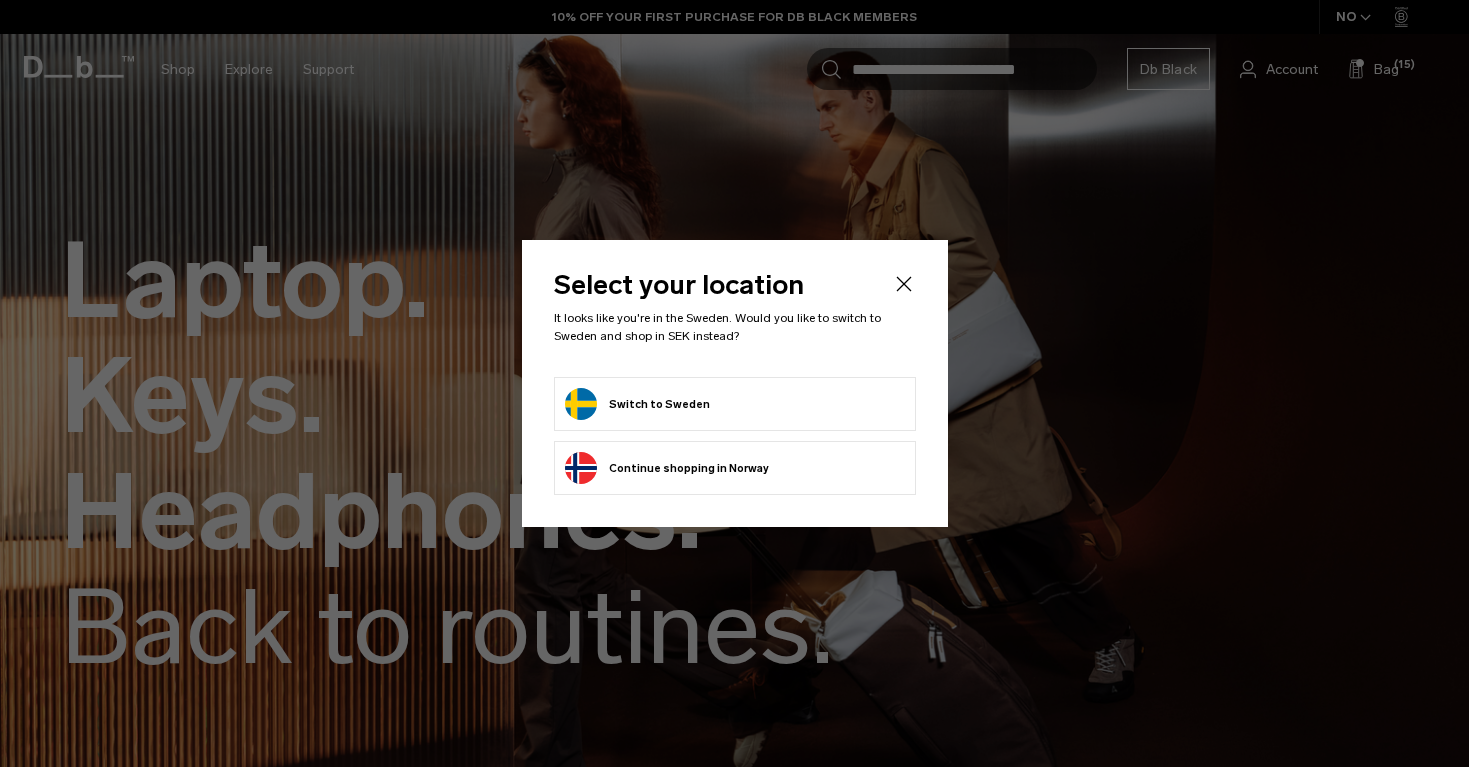 scroll, scrollTop: 0, scrollLeft: 0, axis: both 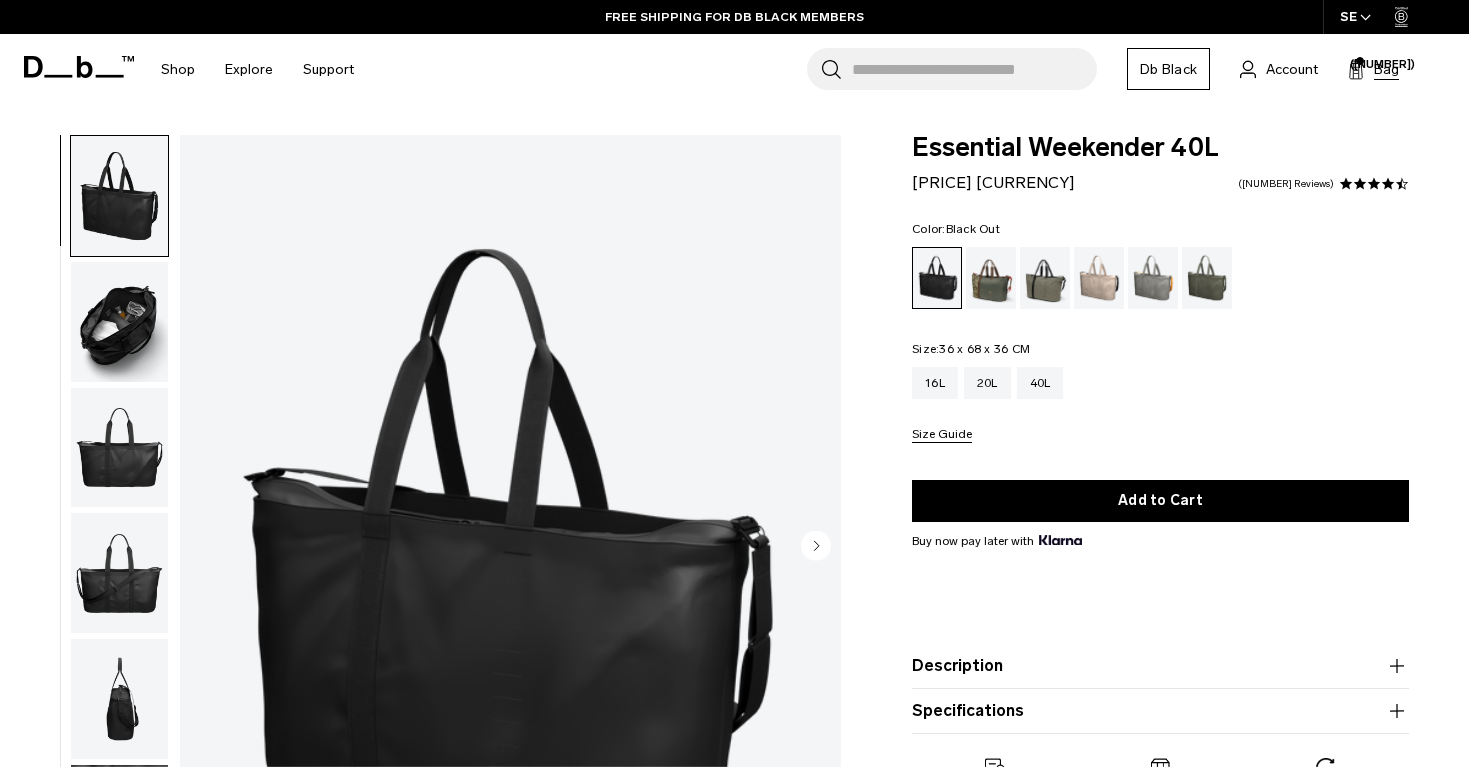 click on "Bag" at bounding box center (1386, 69) 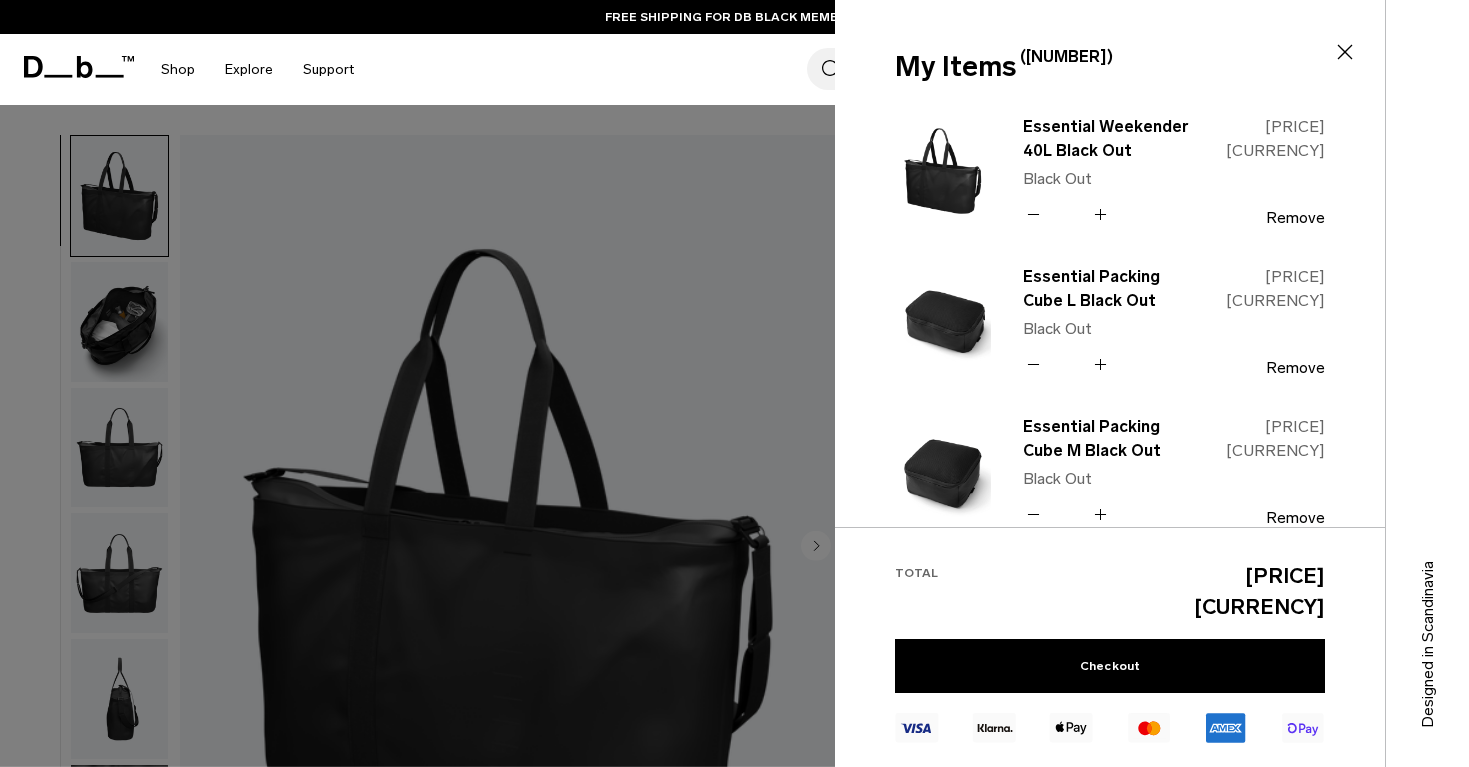 click at bounding box center [943, 171] 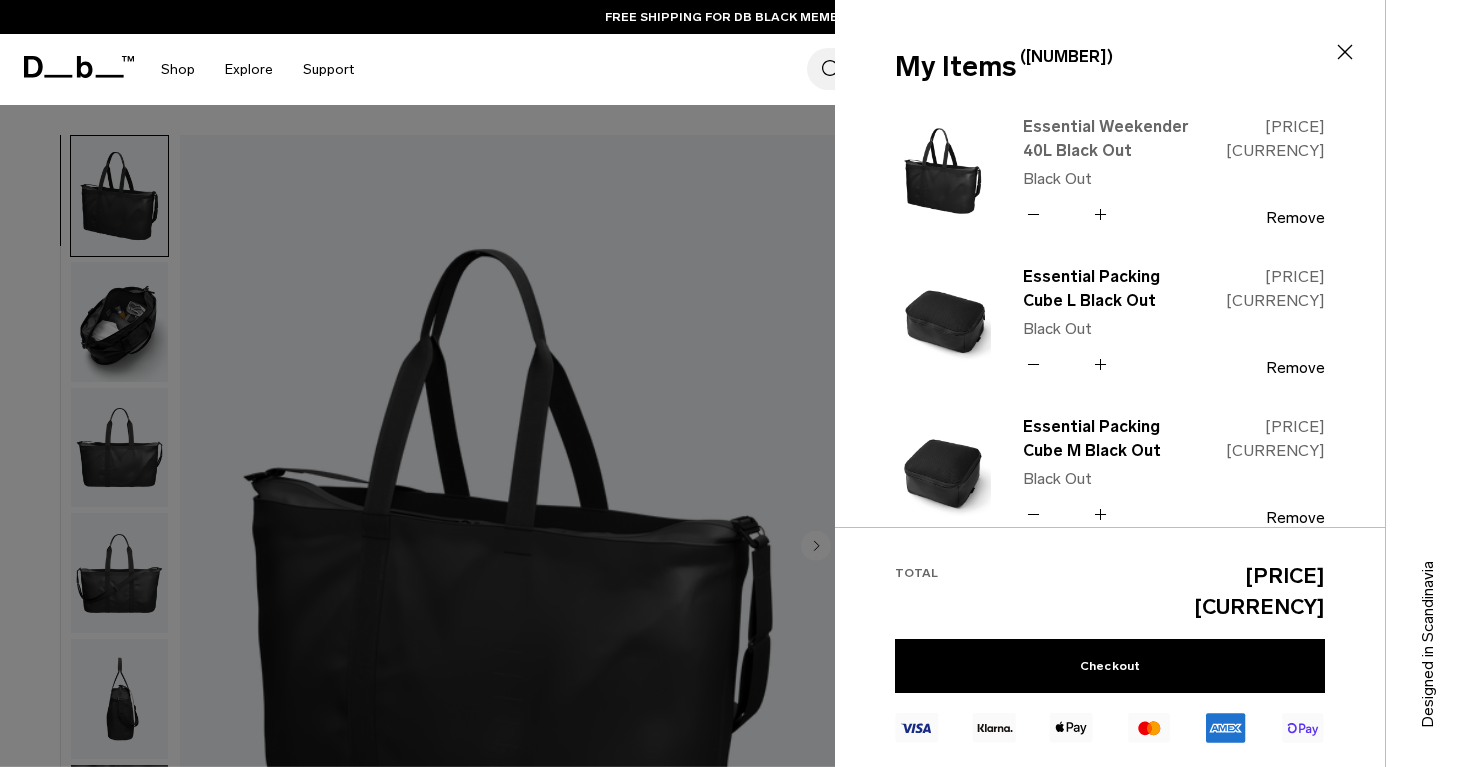click on "Essential Weekender 40L Black Out" at bounding box center [1111, 139] 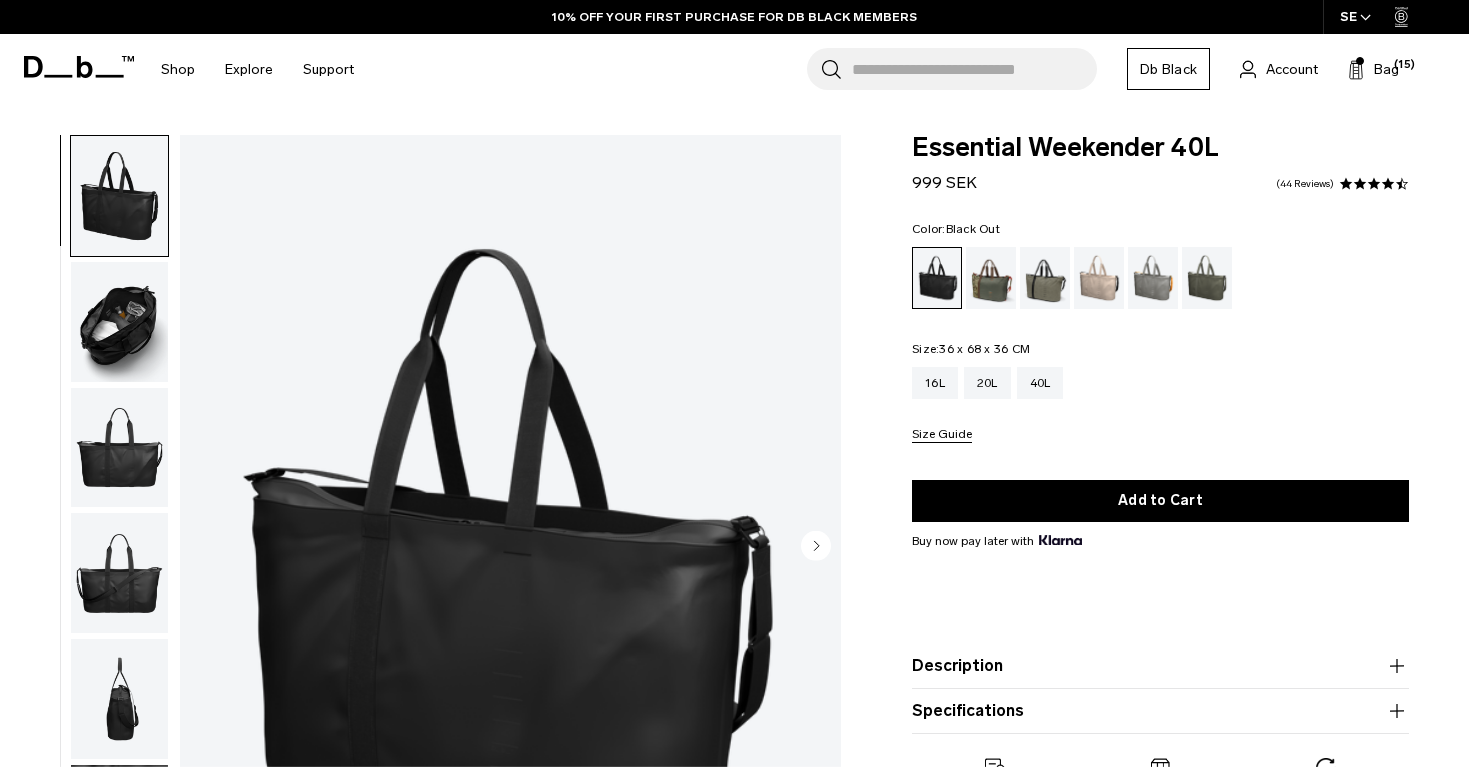 scroll, scrollTop: 0, scrollLeft: 0, axis: both 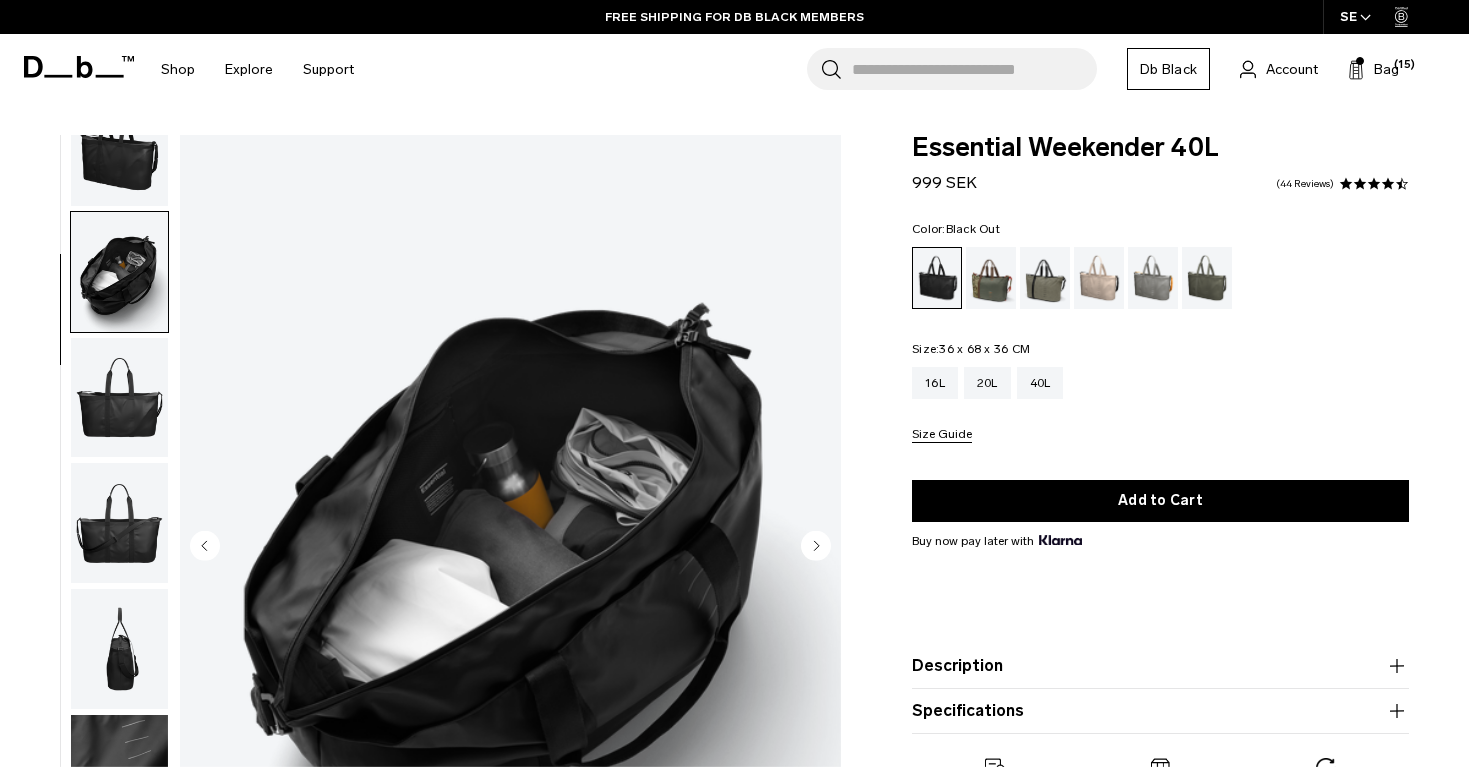 click at bounding box center [119, 146] 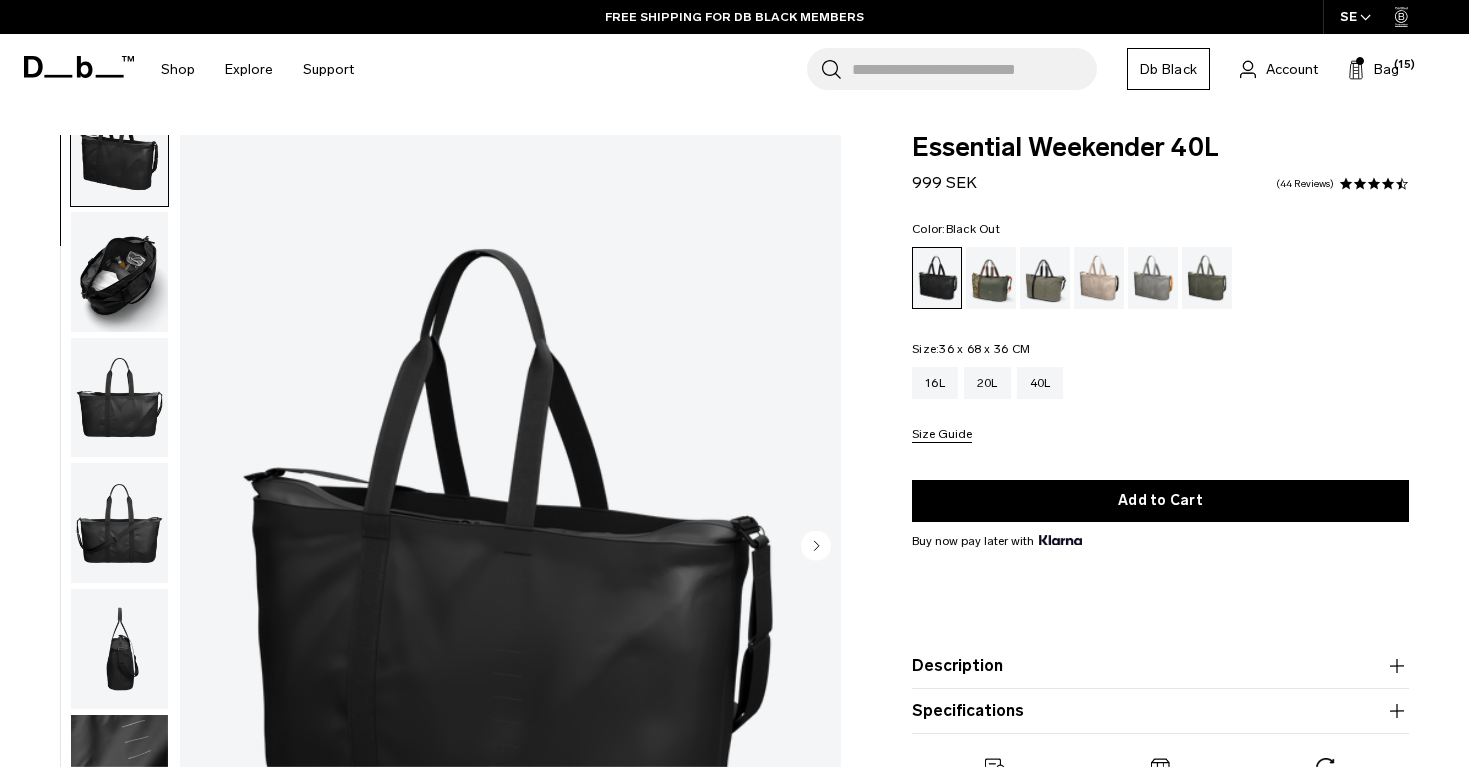 scroll, scrollTop: 0, scrollLeft: 0, axis: both 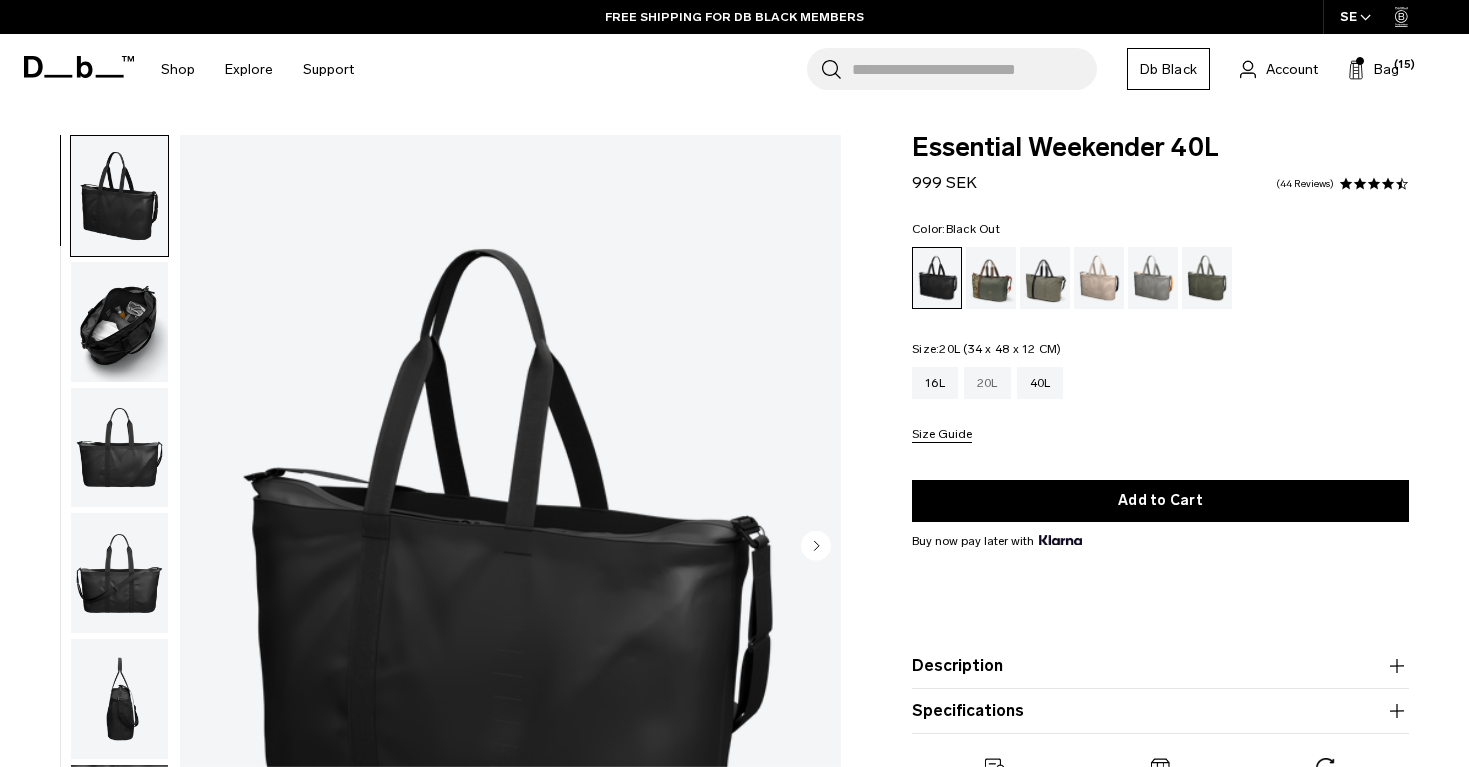 click on "20L" at bounding box center (987, 383) 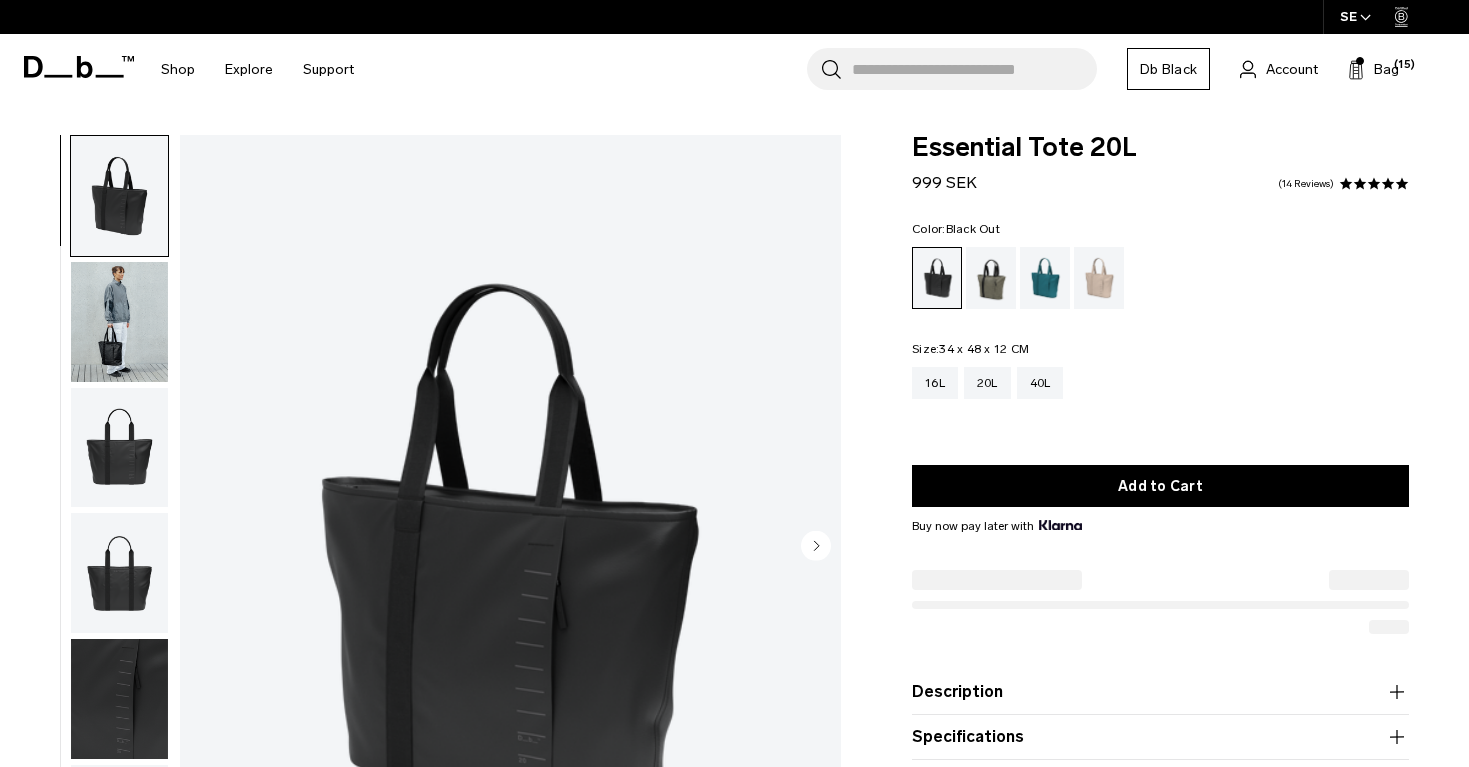 scroll, scrollTop: -22, scrollLeft: 0, axis: vertical 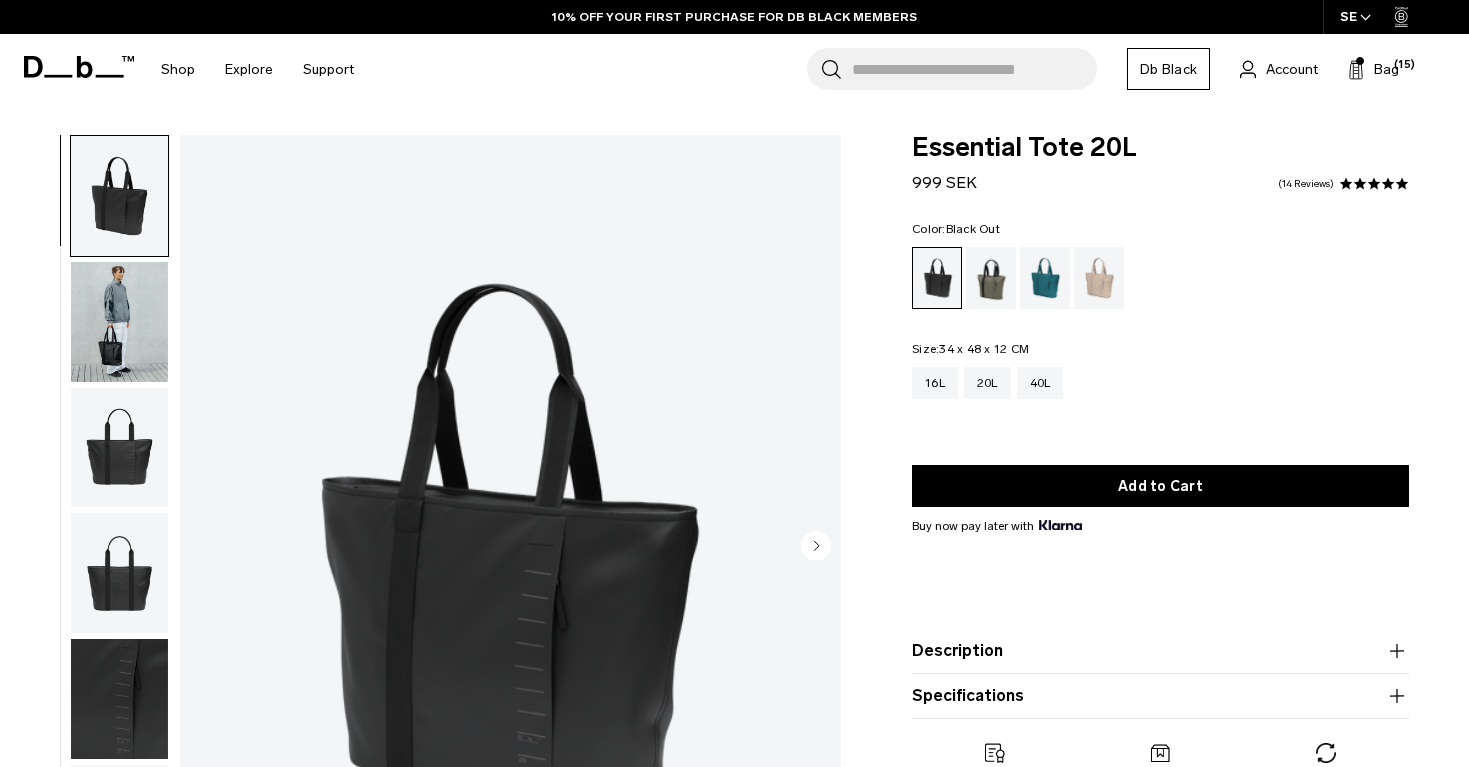 click at bounding box center [119, 322] 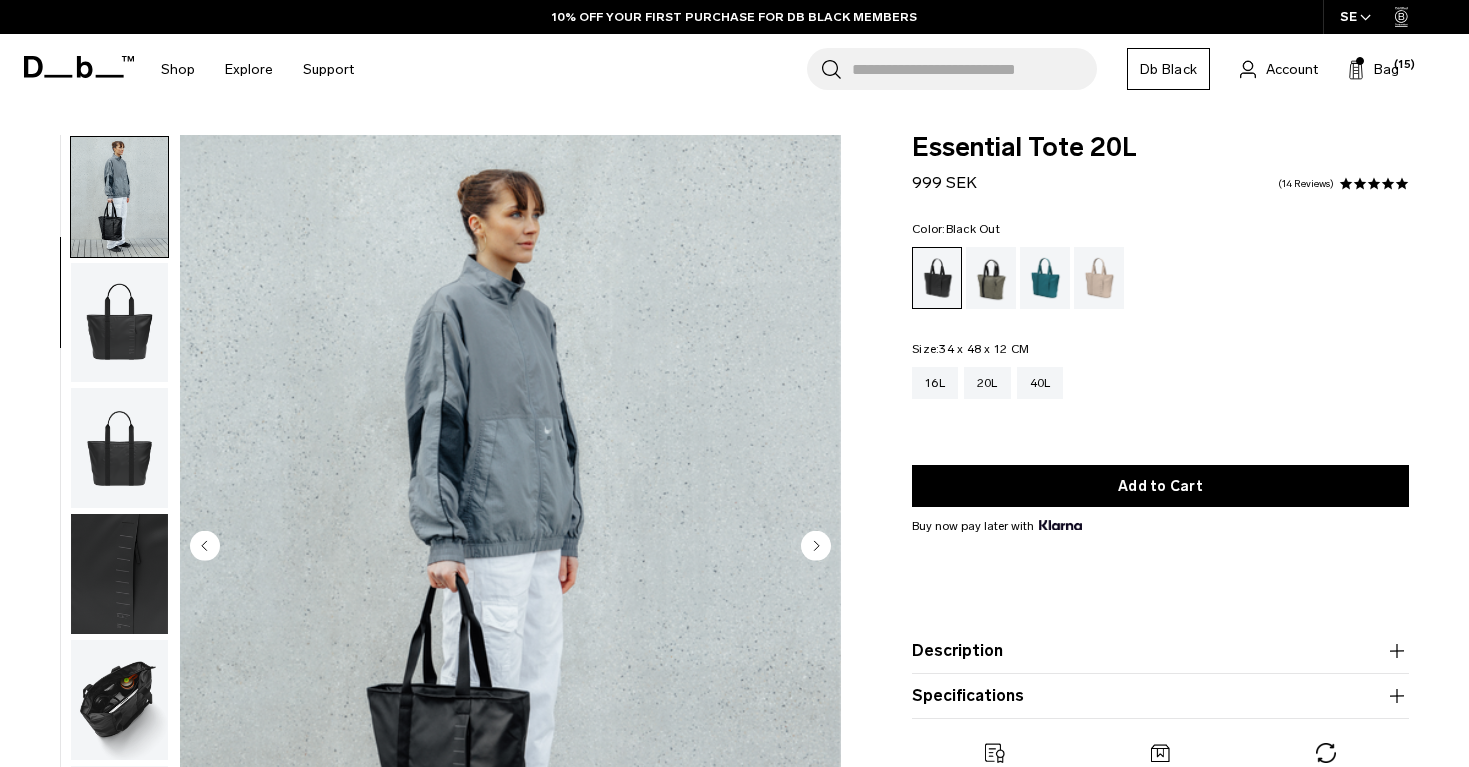 scroll, scrollTop: 127, scrollLeft: 0, axis: vertical 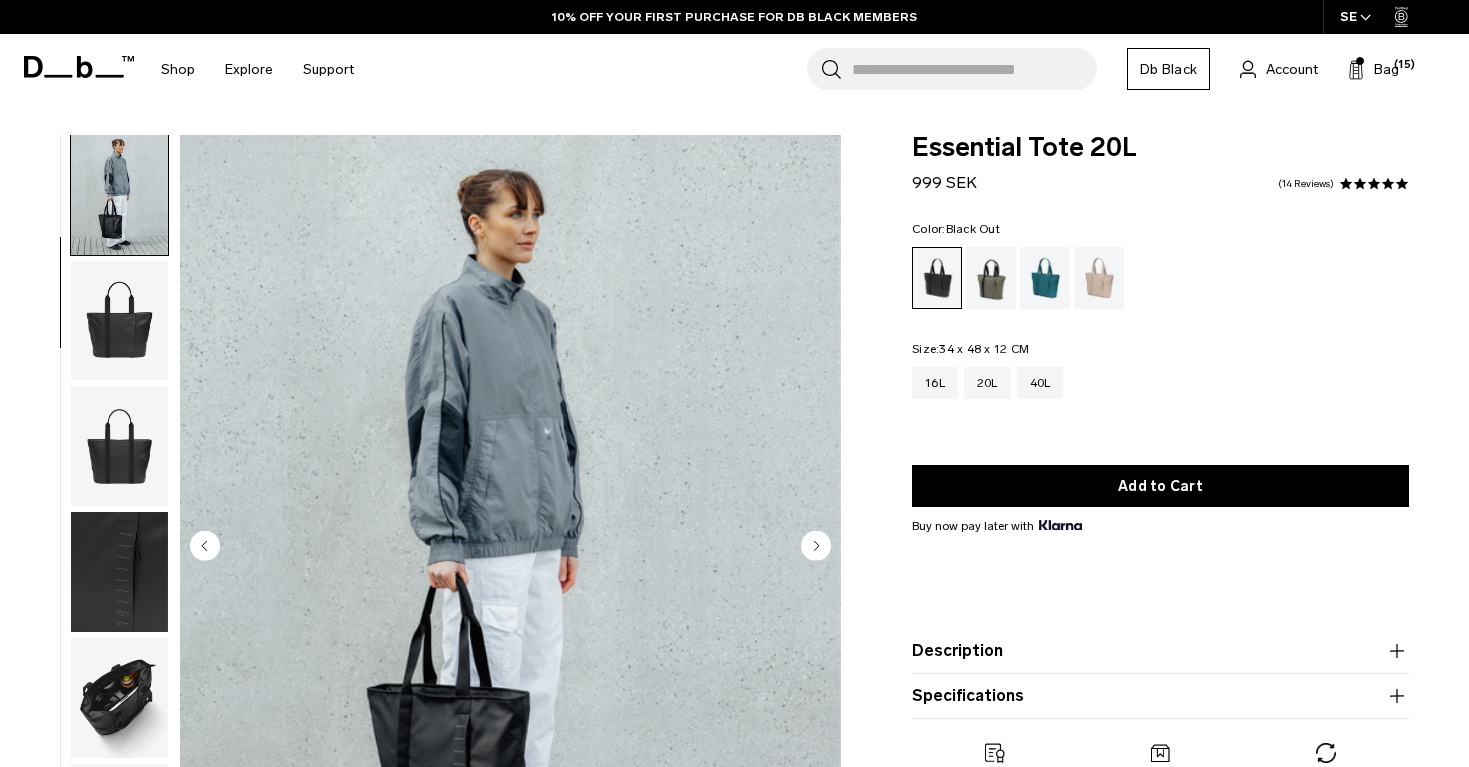 click at bounding box center [119, 321] 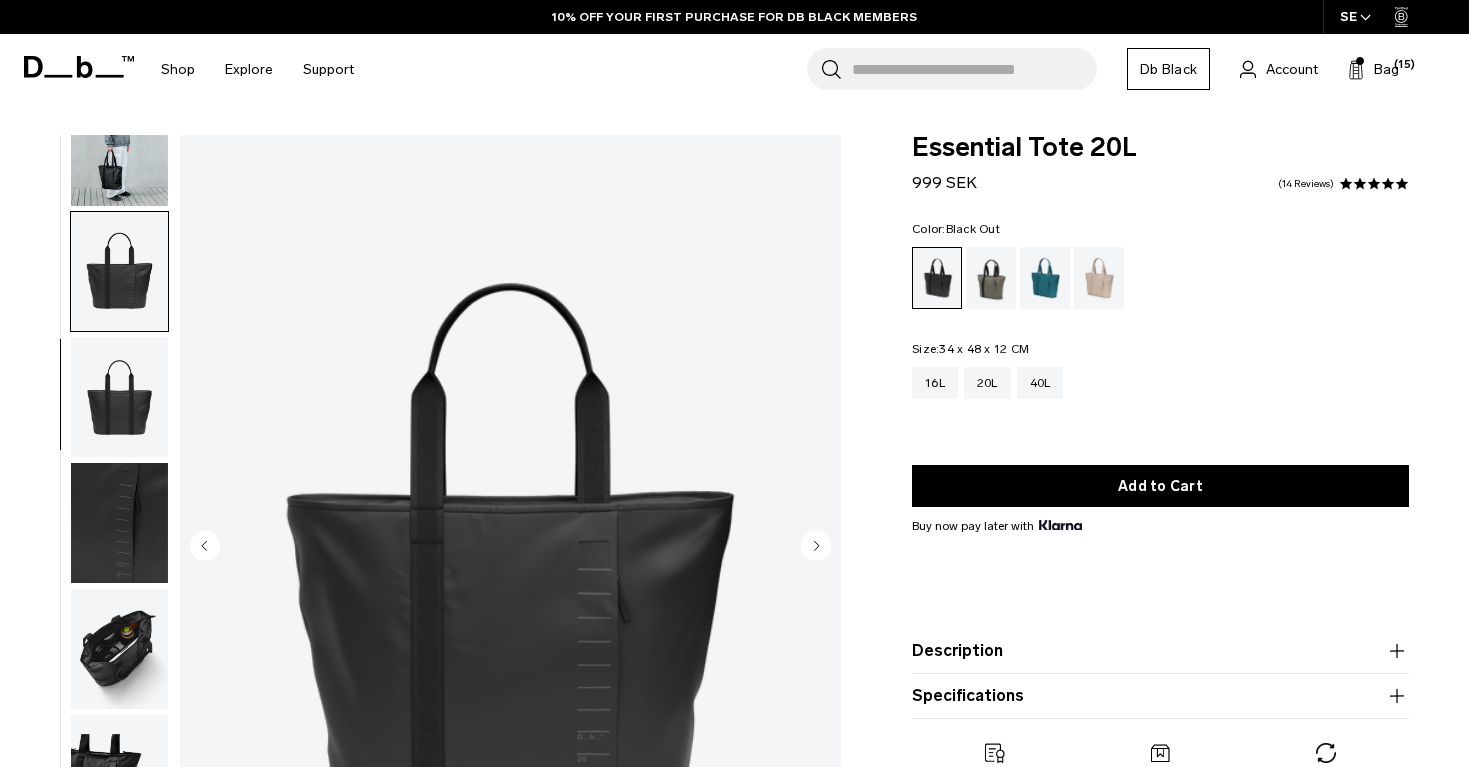 click at bounding box center [119, 146] 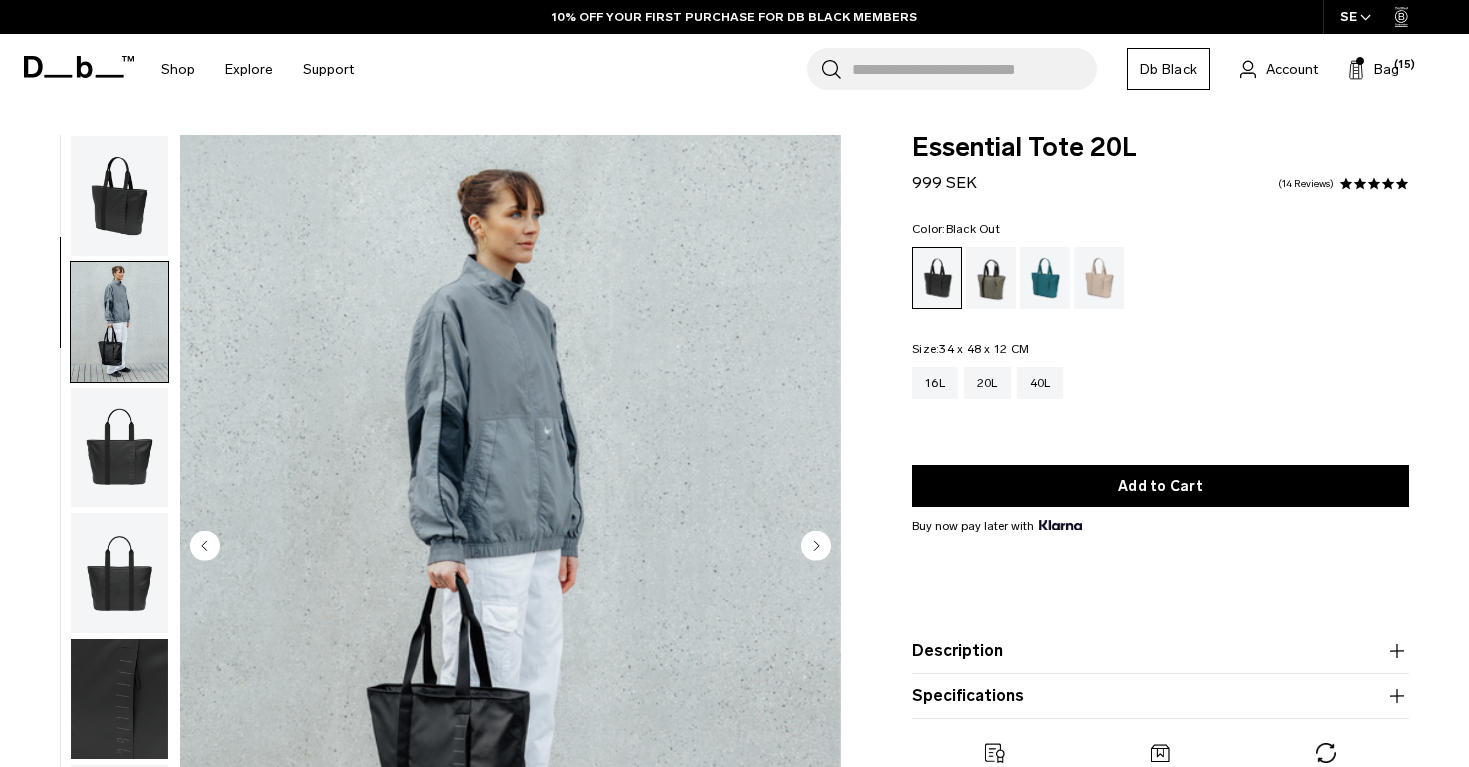 scroll, scrollTop: -1, scrollLeft: 0, axis: vertical 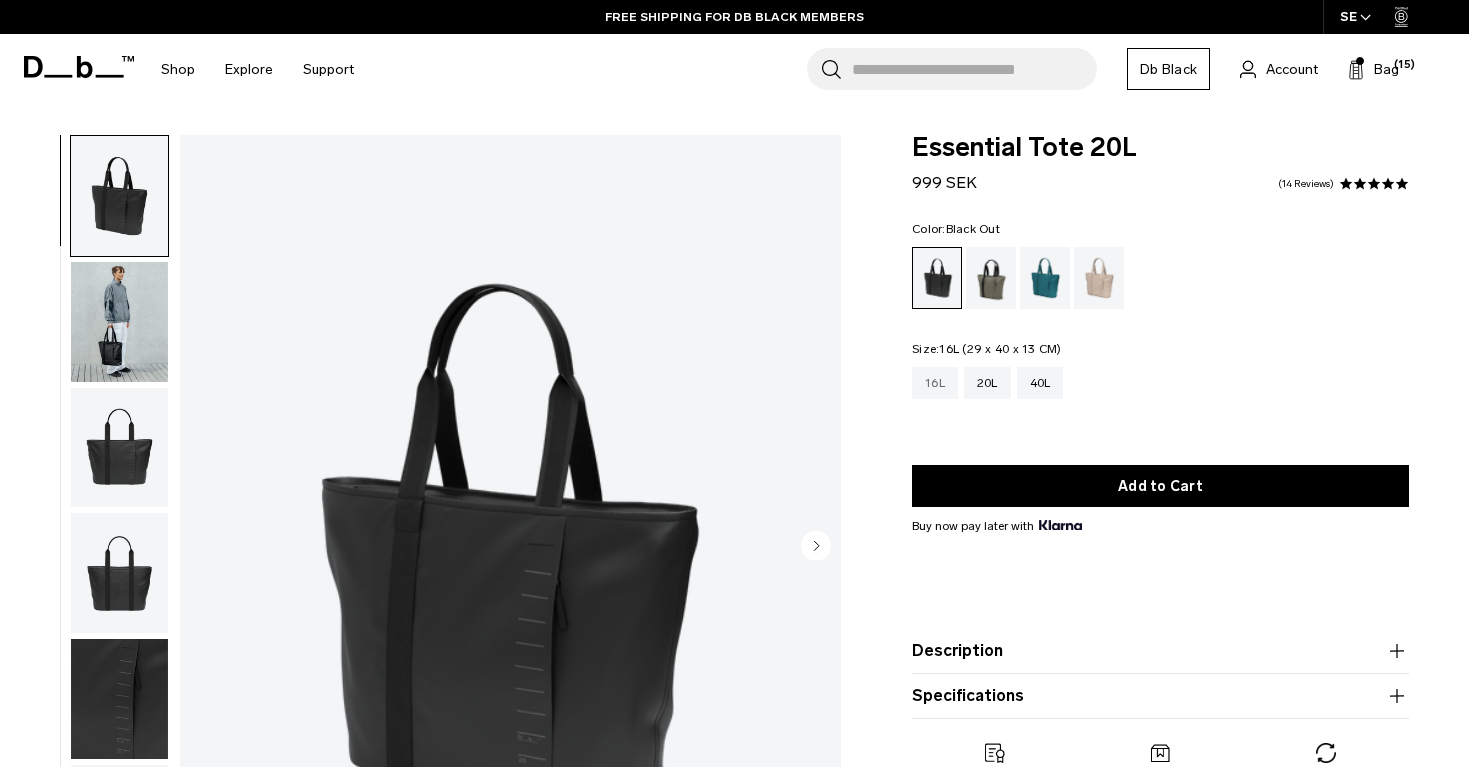 click on "16L" at bounding box center (935, 383) 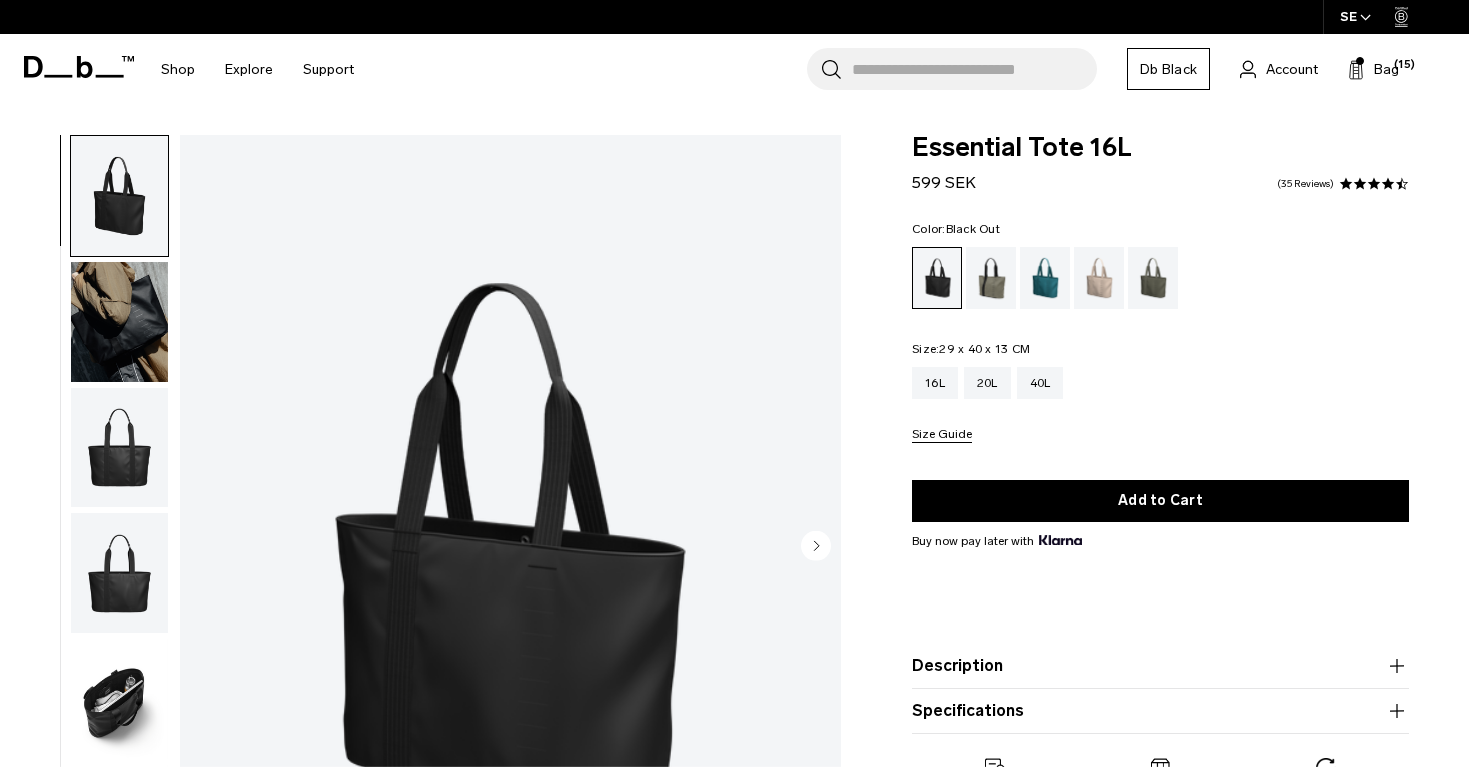scroll, scrollTop: 0, scrollLeft: 0, axis: both 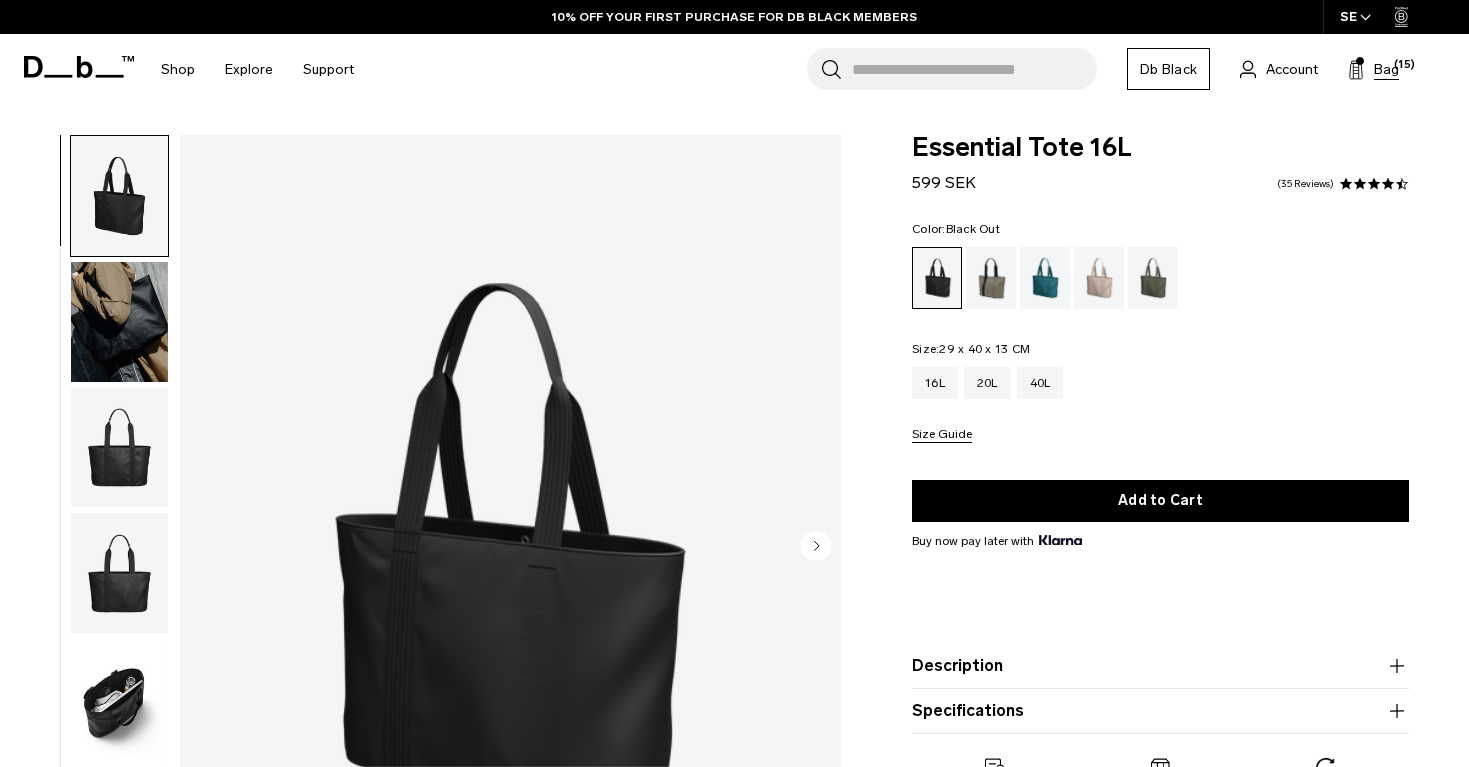 click on "Bag" at bounding box center (1386, 69) 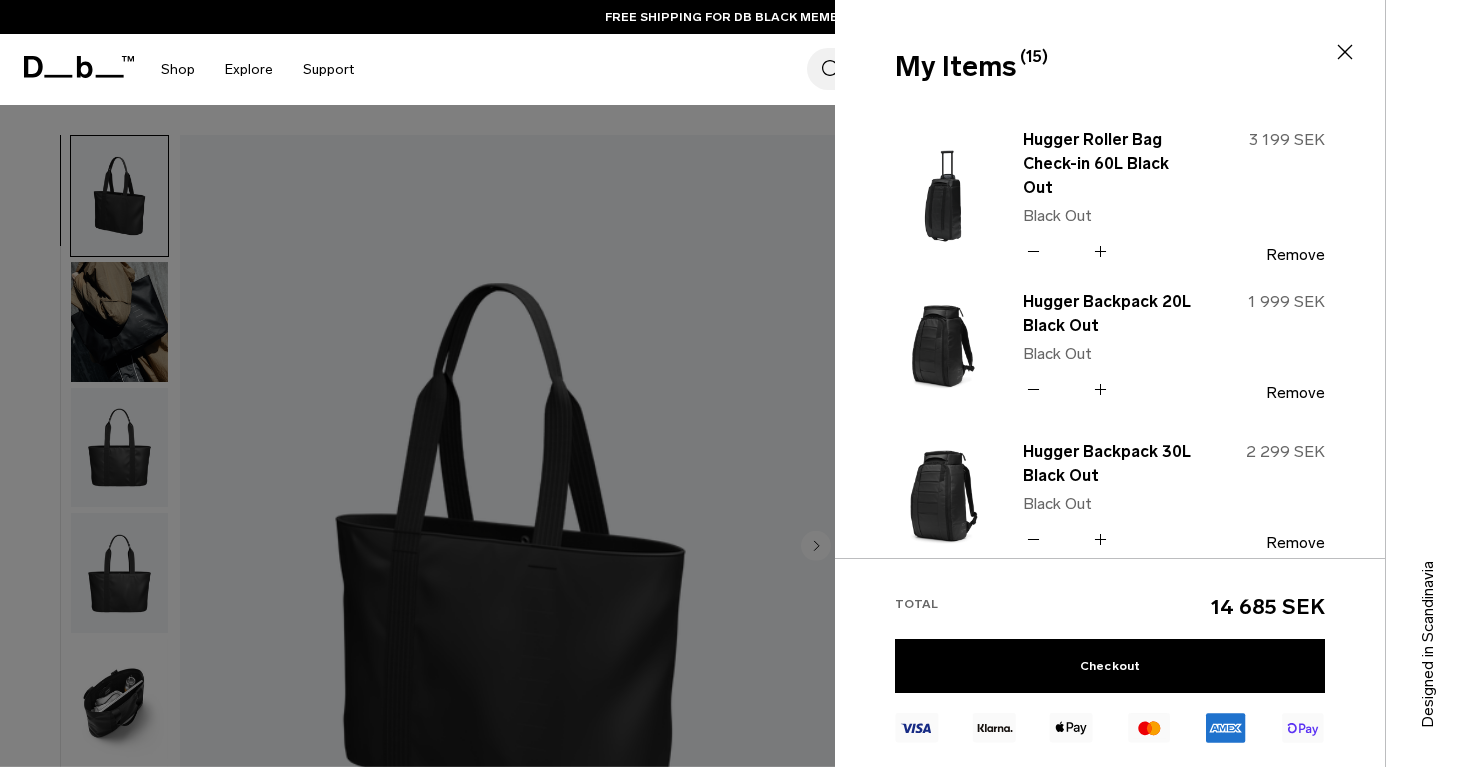 scroll, scrollTop: 877, scrollLeft: 0, axis: vertical 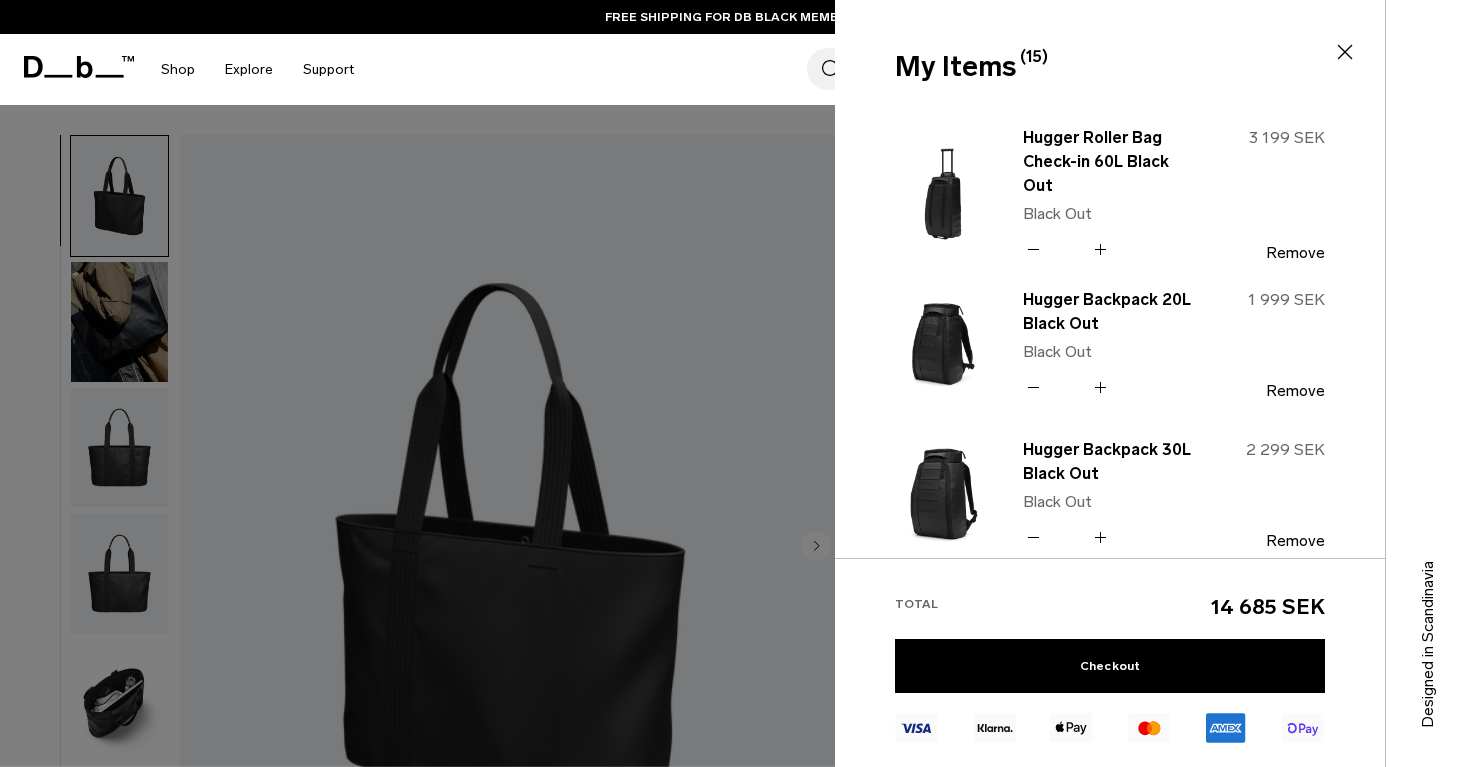click at bounding box center (943, 194) 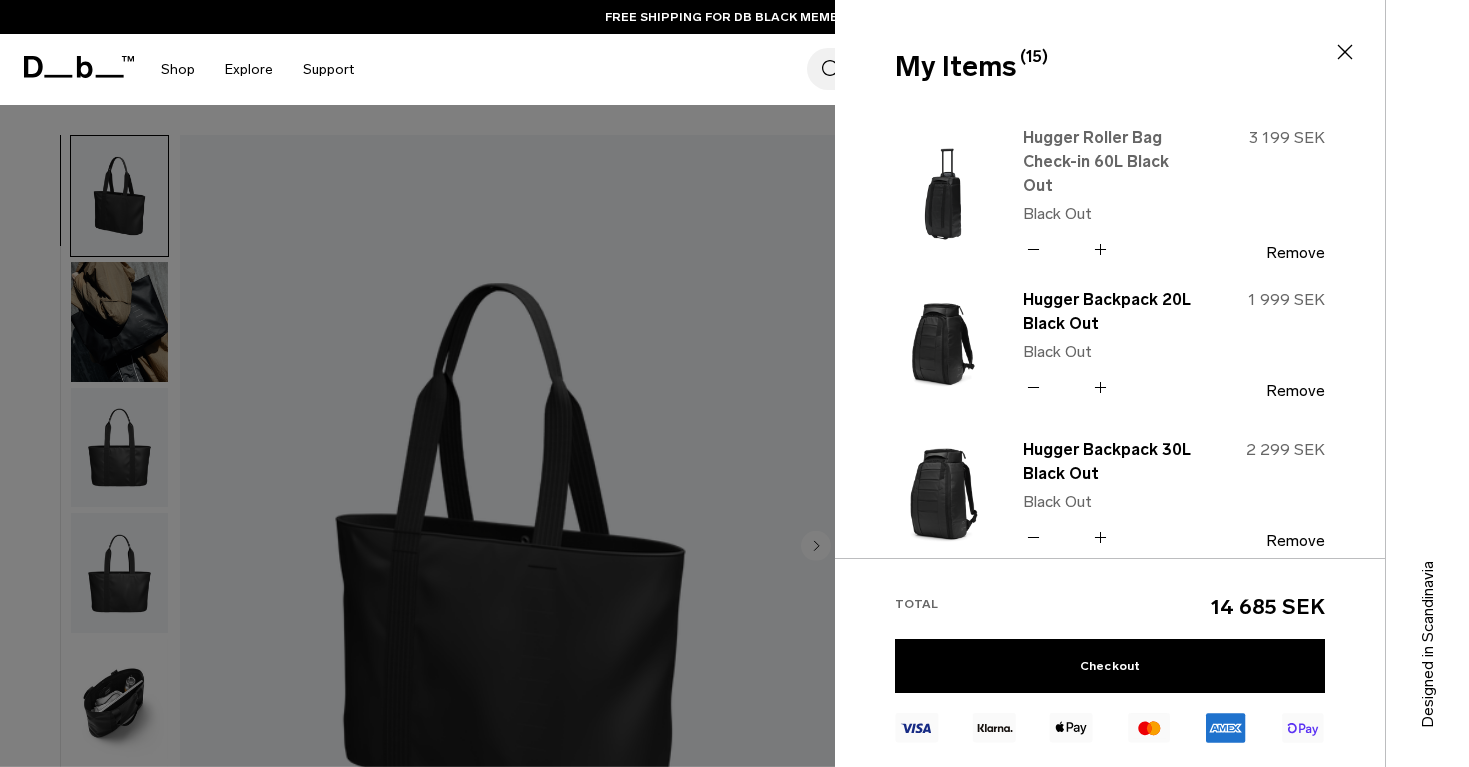 click on "Hugger Roller Bag Check-in 60L Black Out" at bounding box center (1111, 162) 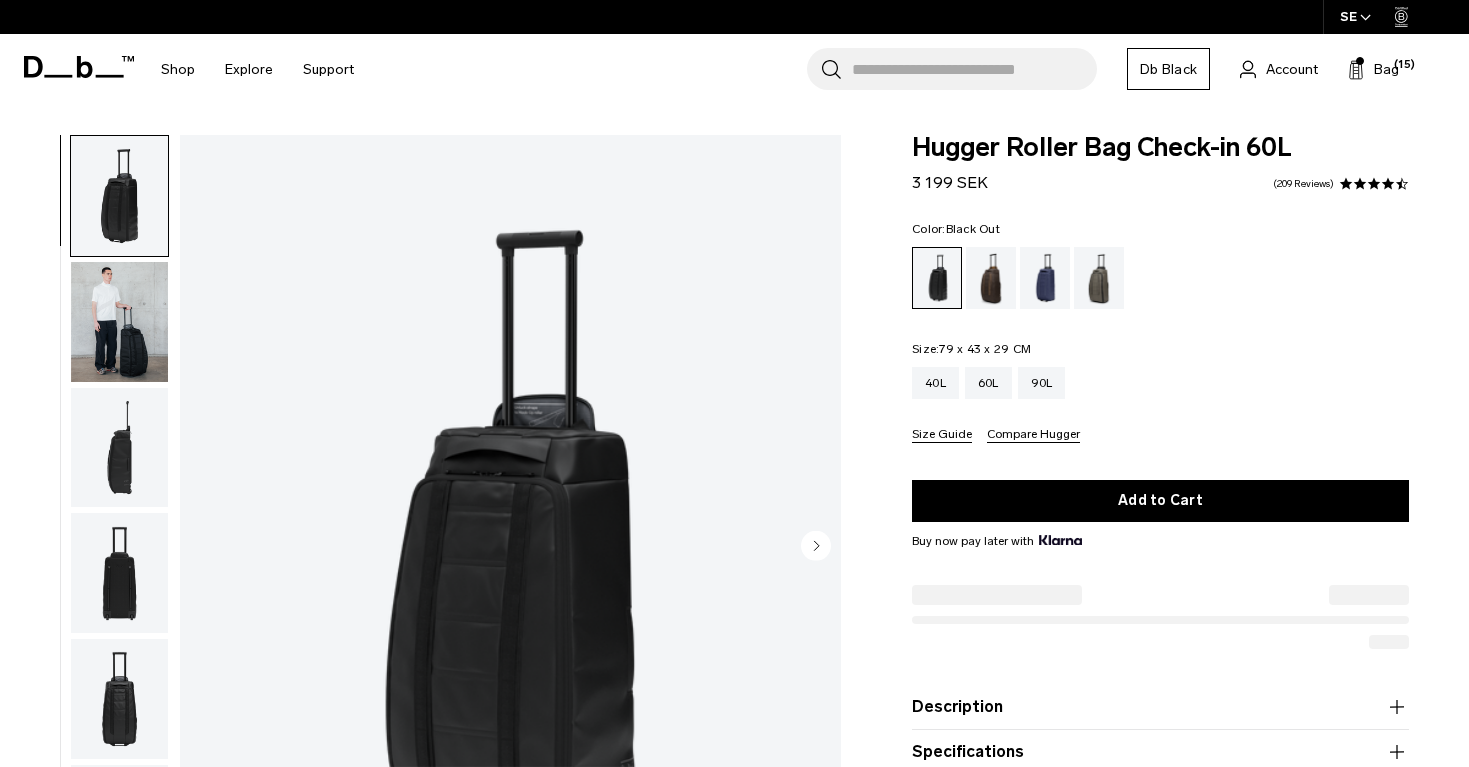 scroll, scrollTop: 0, scrollLeft: 0, axis: both 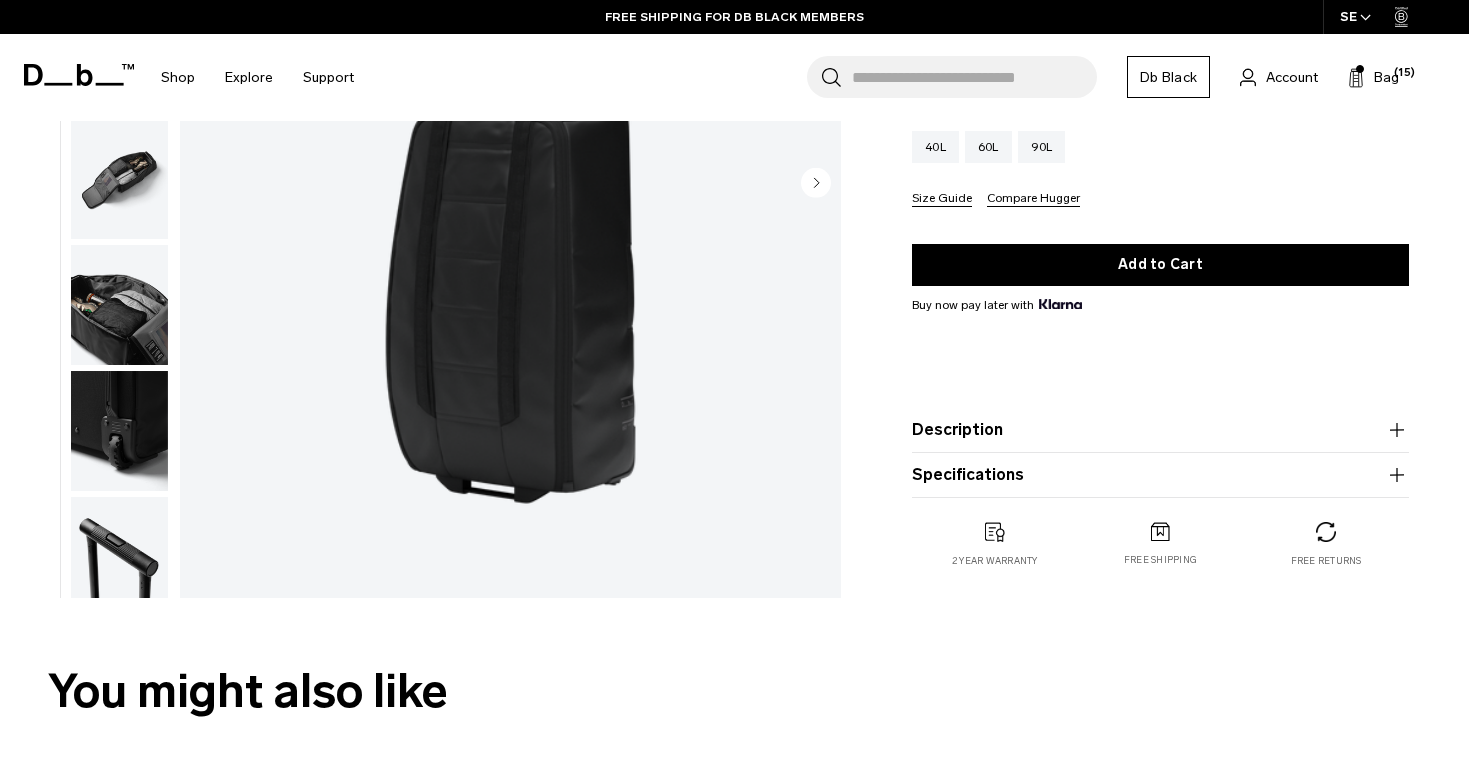 click at bounding box center [119, 305] 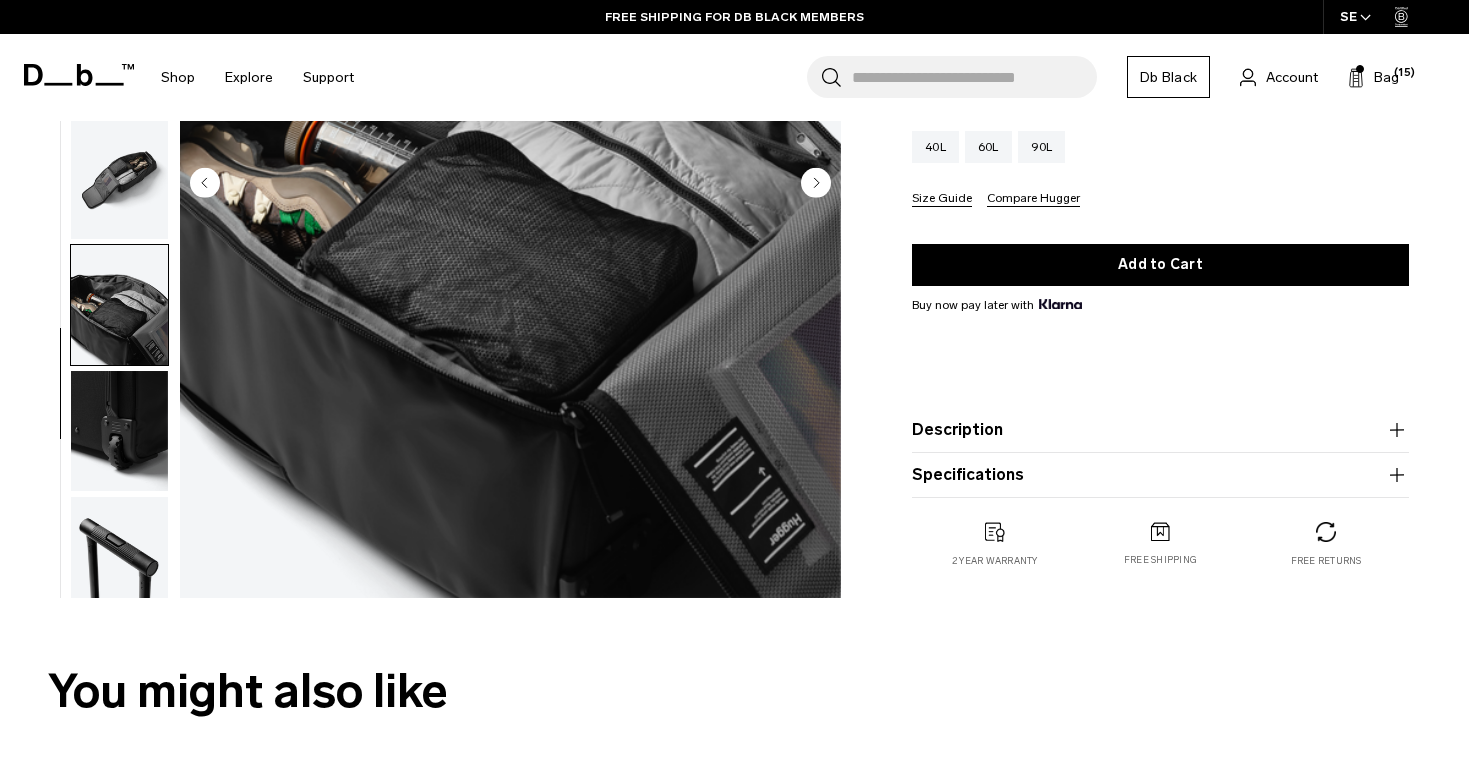 scroll, scrollTop: 443, scrollLeft: 0, axis: vertical 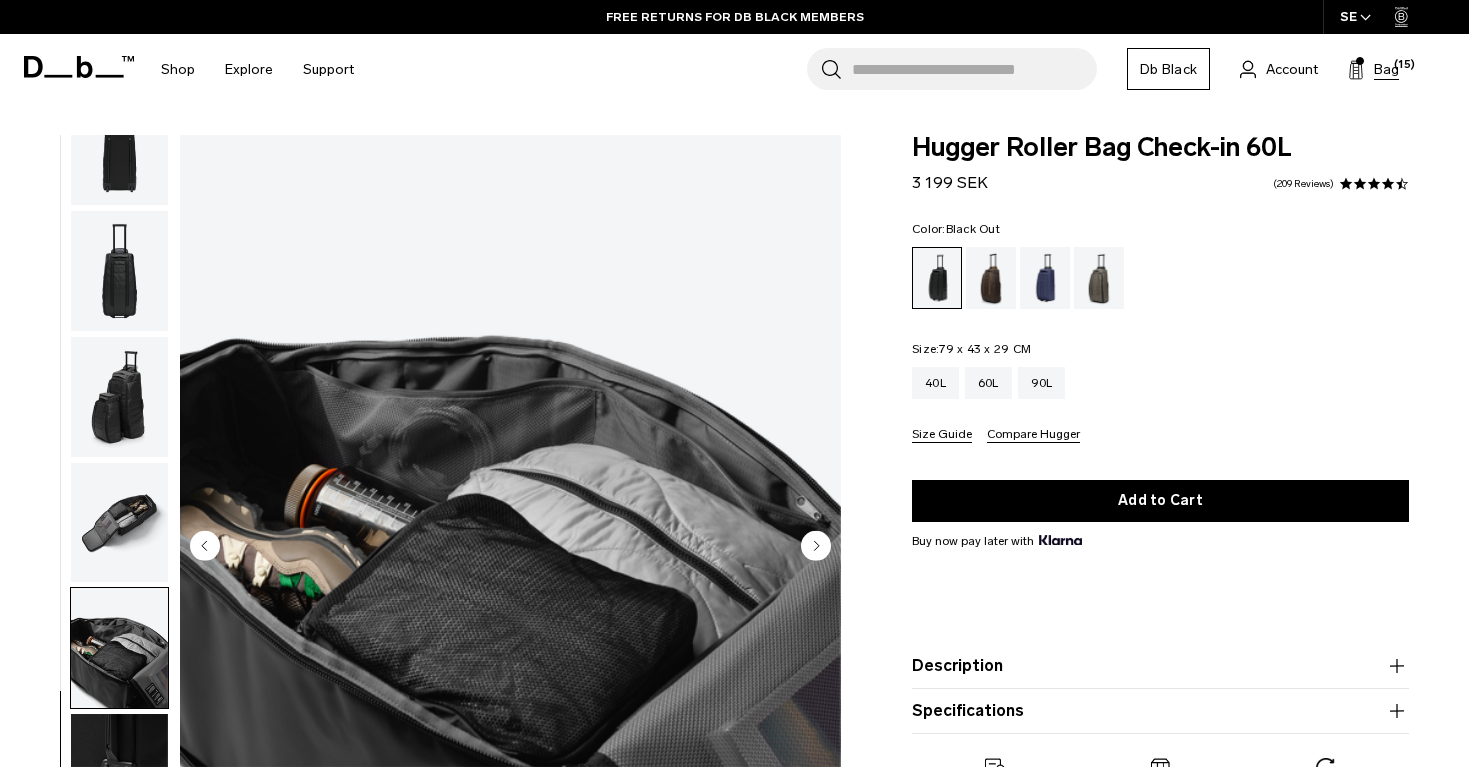 click on "(15)" at bounding box center (1404, 65) 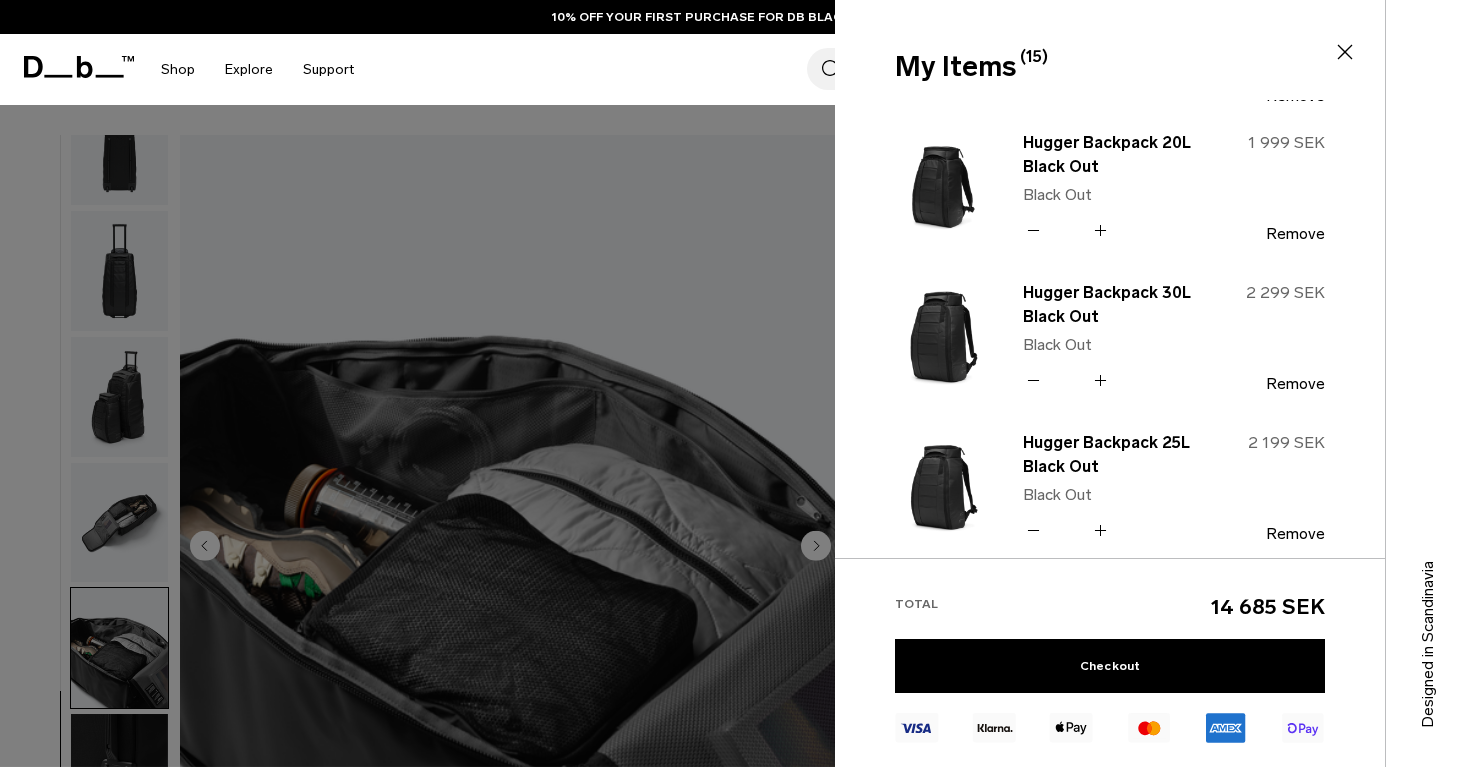scroll, scrollTop: 1036, scrollLeft: 0, axis: vertical 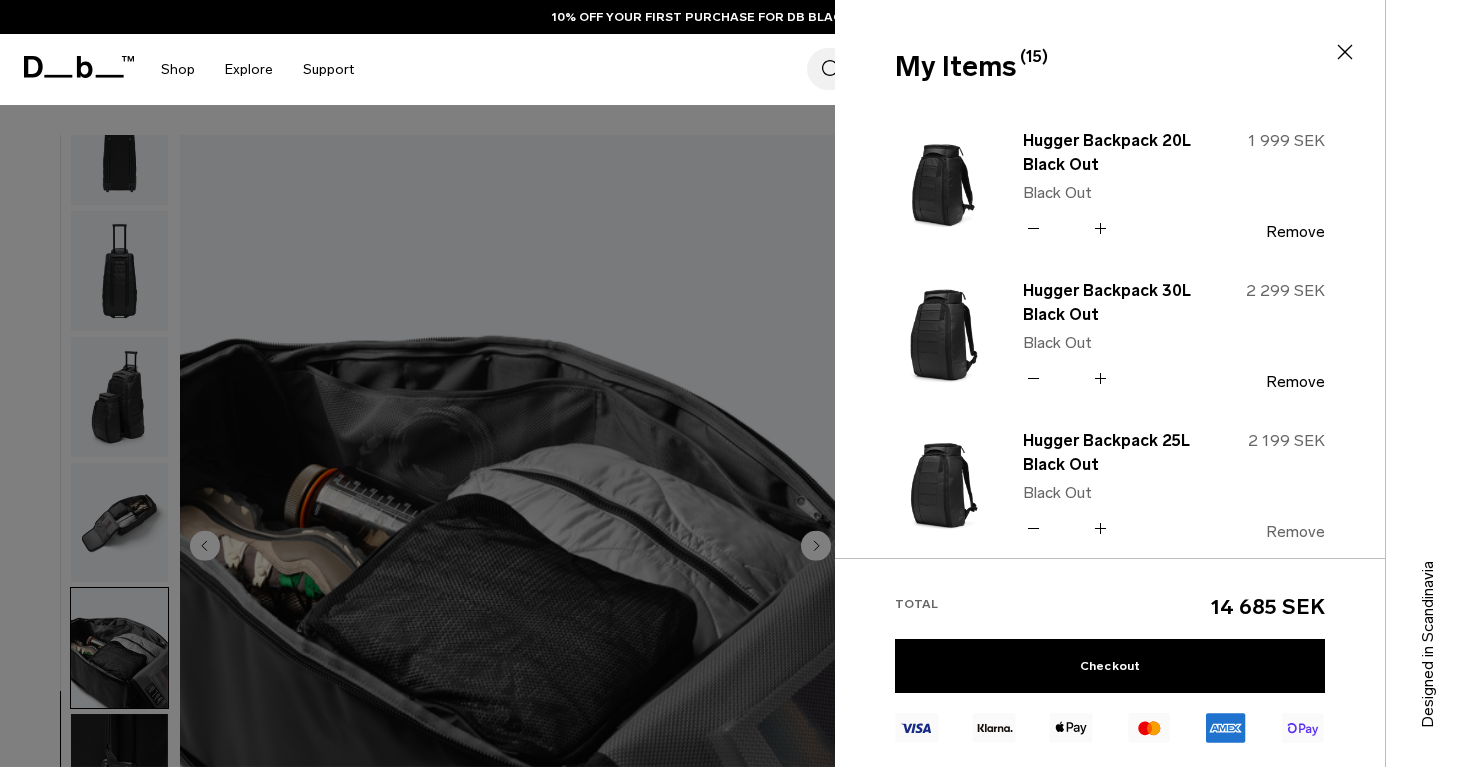 click on "Remove" at bounding box center [1295, 532] 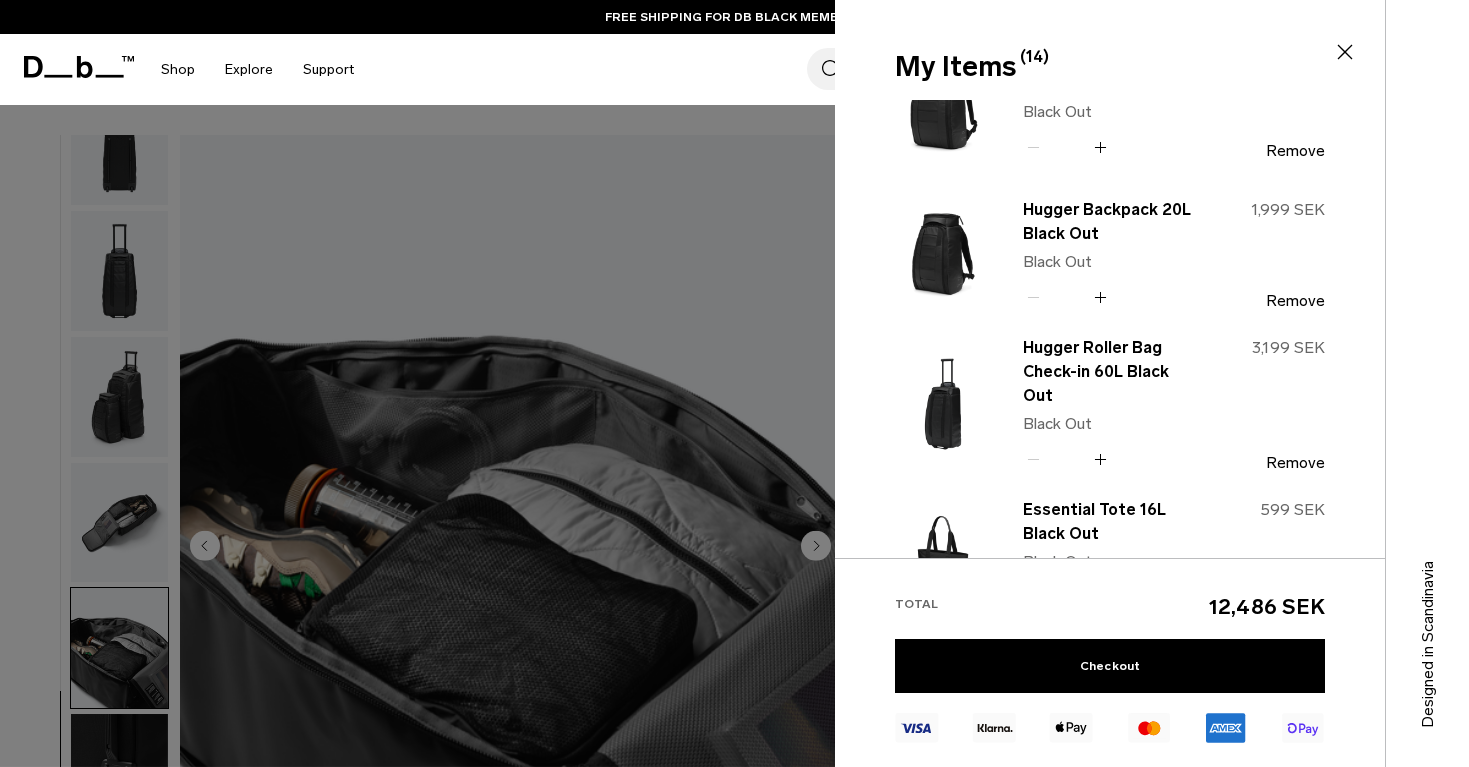 scroll, scrollTop: 180, scrollLeft: 0, axis: vertical 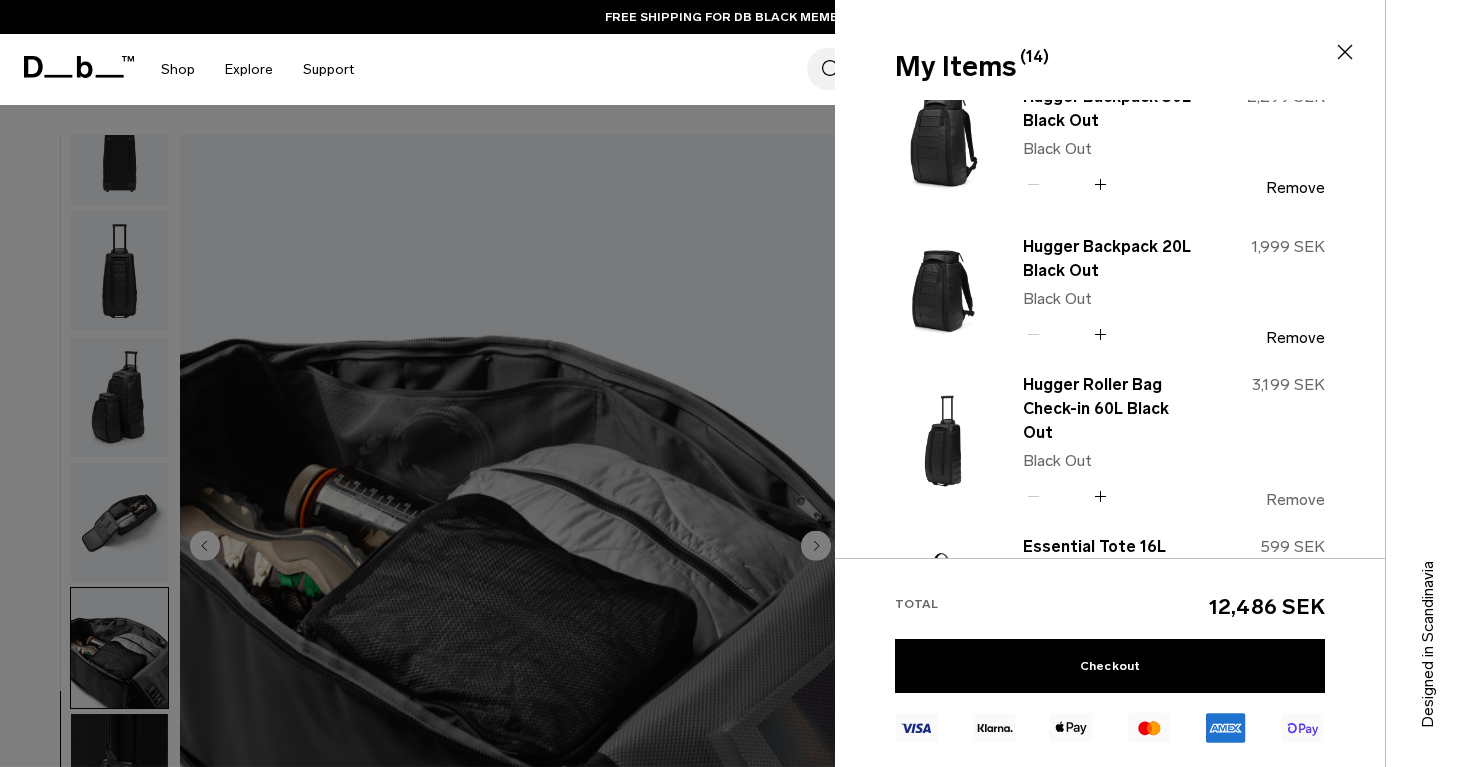 click on "Remove" at bounding box center [1295, 500] 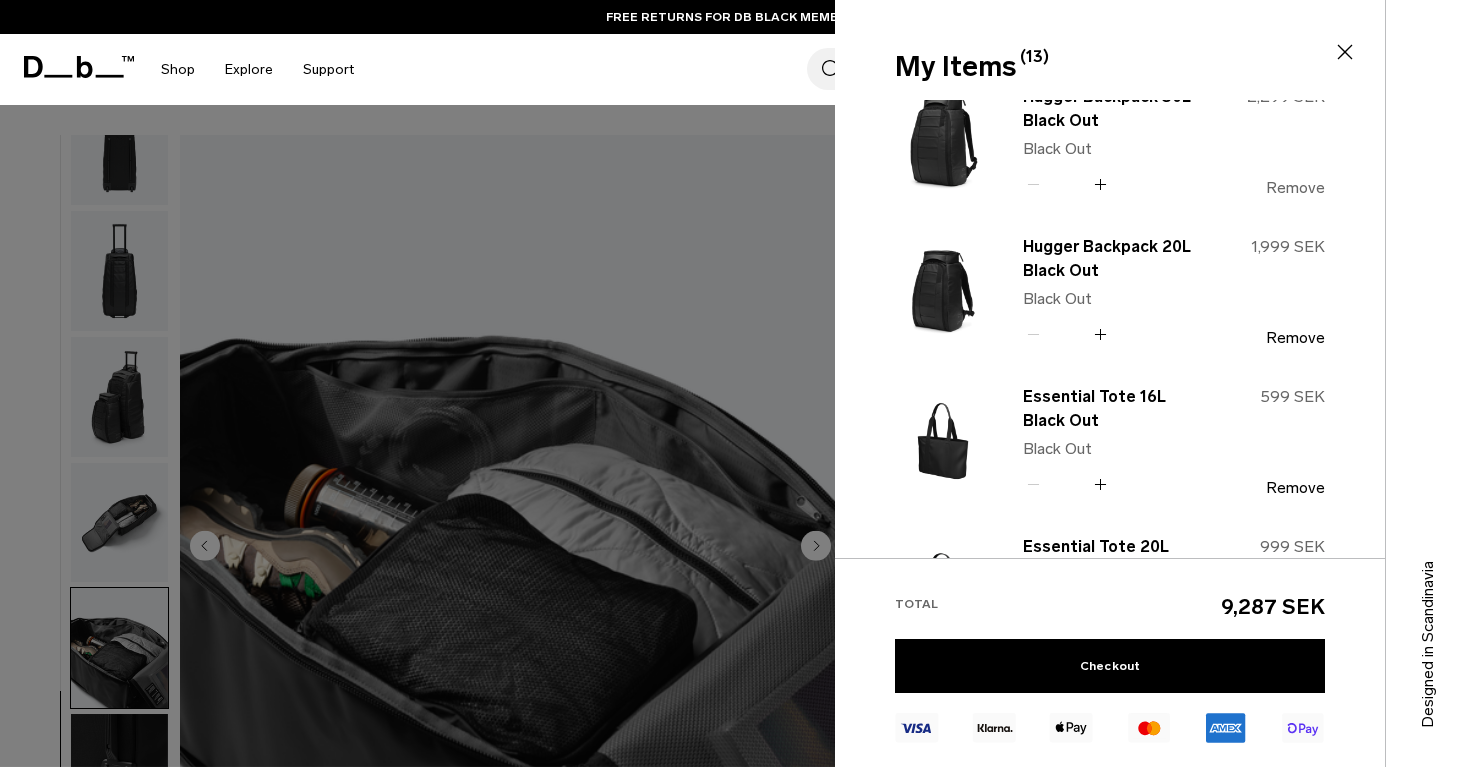 click on "Remove" at bounding box center [1295, 188] 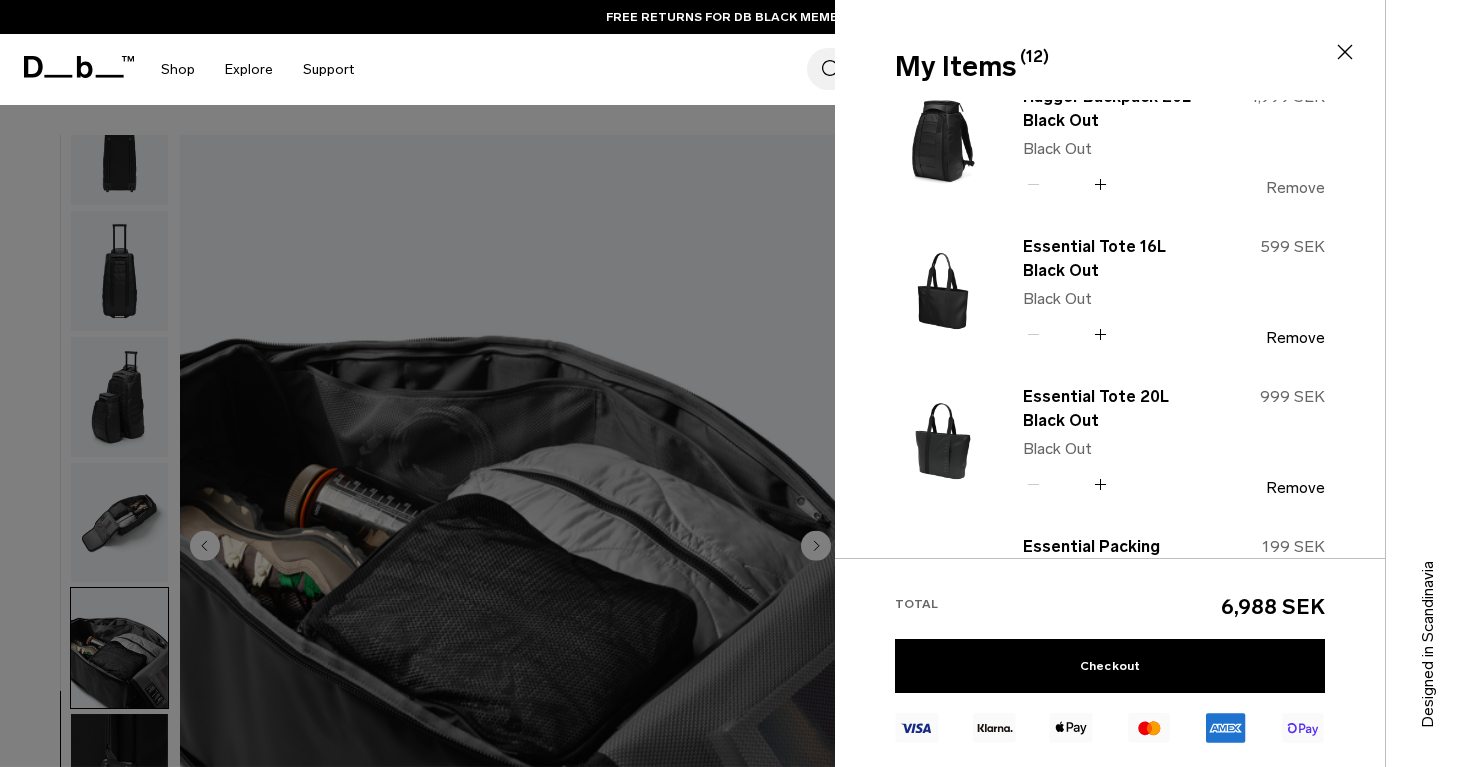 click on "Remove" at bounding box center (1295, 188) 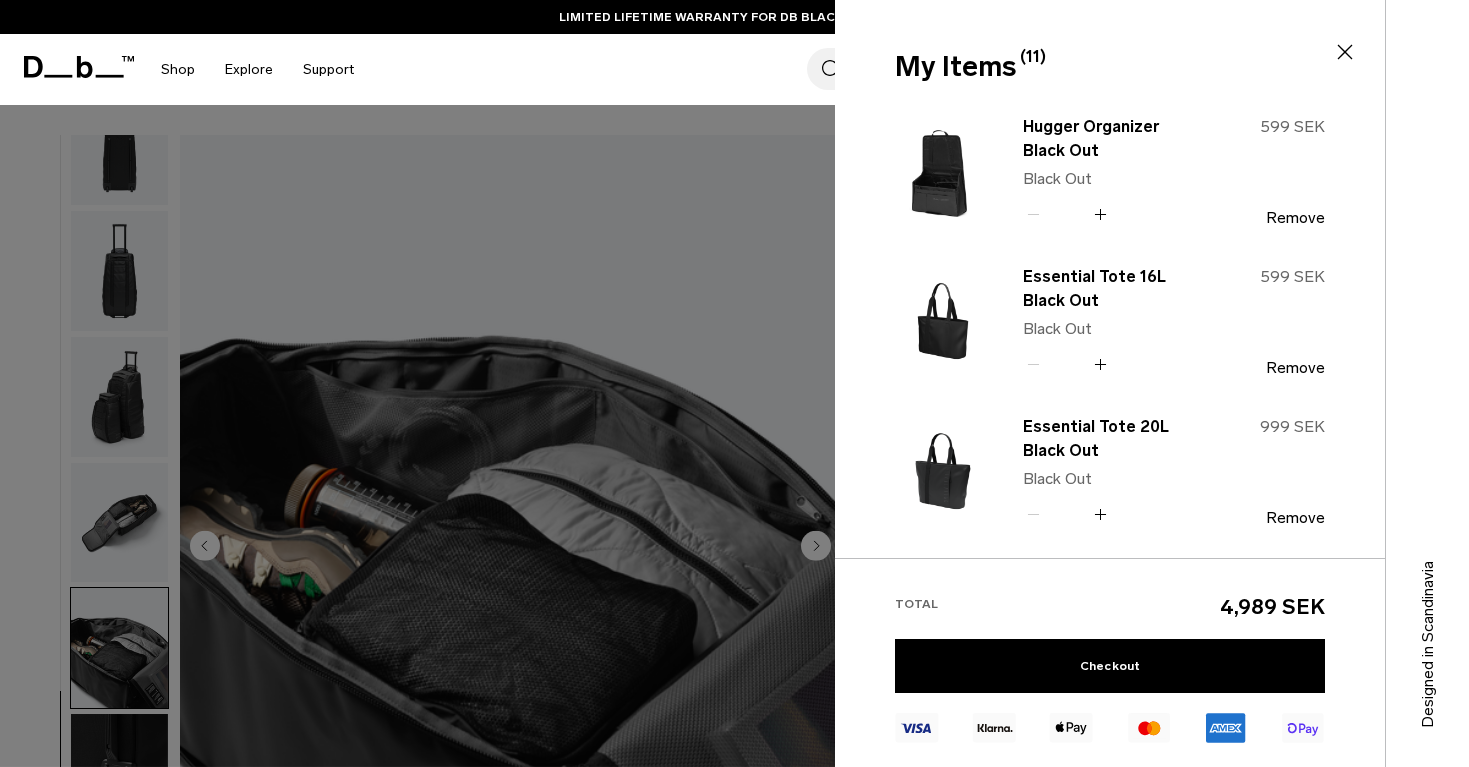 scroll, scrollTop: 0, scrollLeft: 0, axis: both 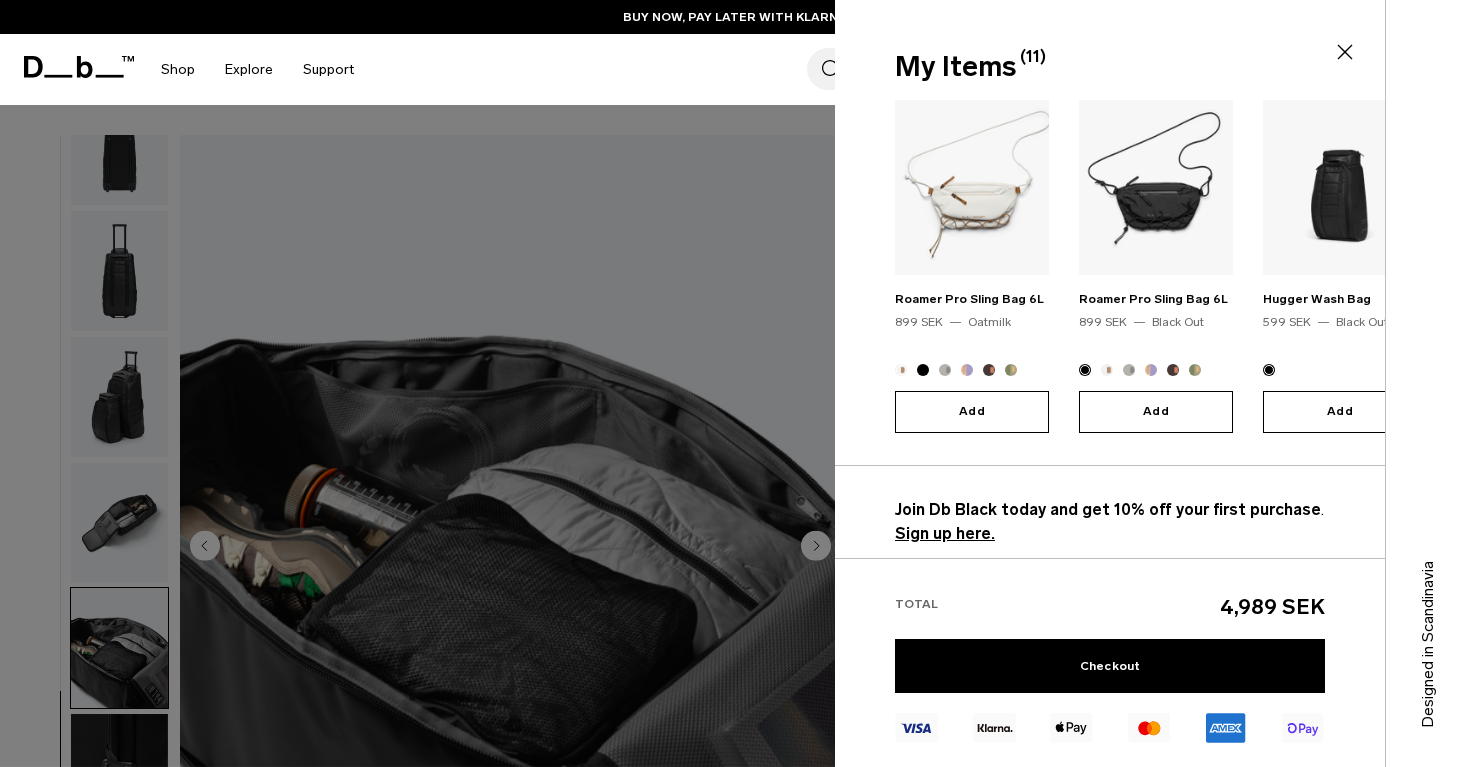 click 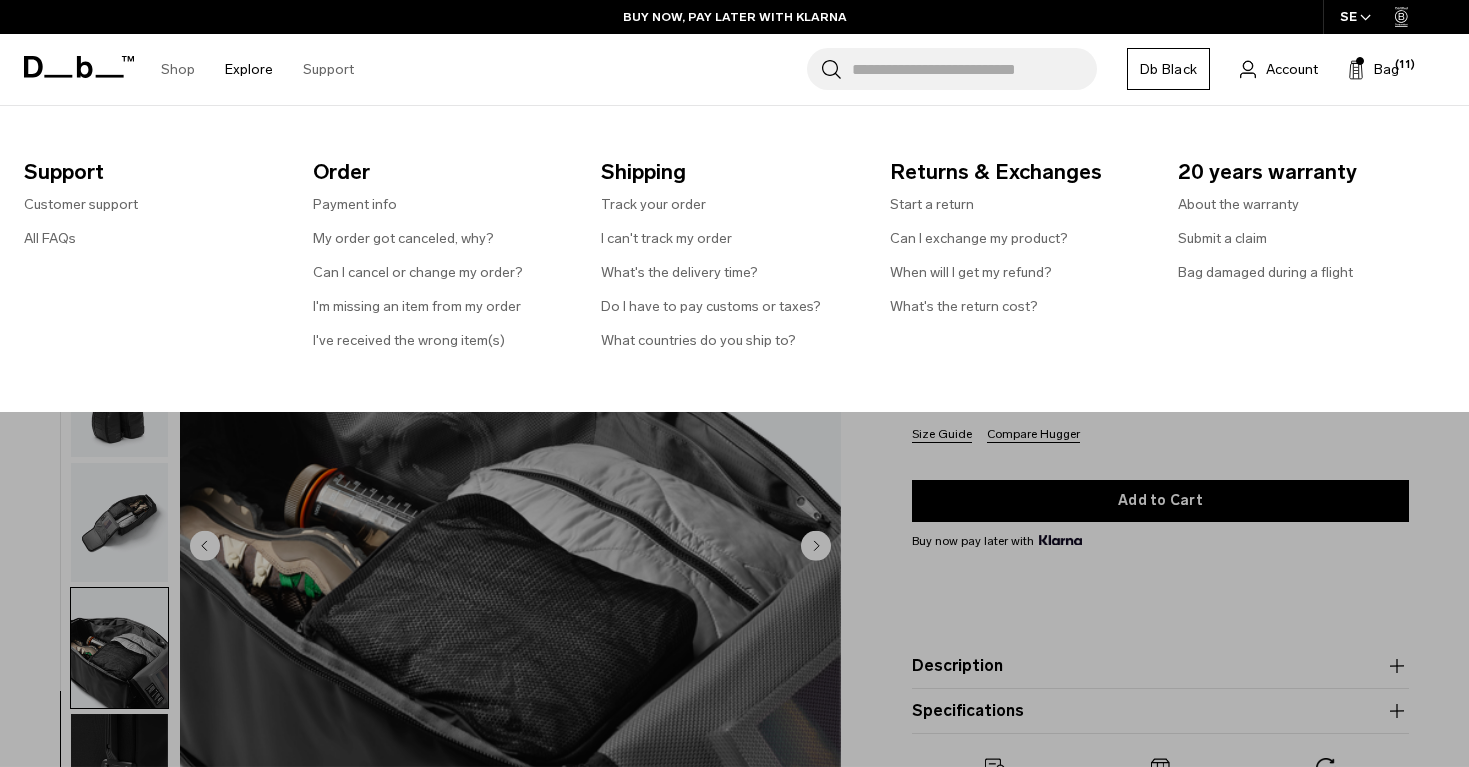 scroll, scrollTop: -1, scrollLeft: 0, axis: vertical 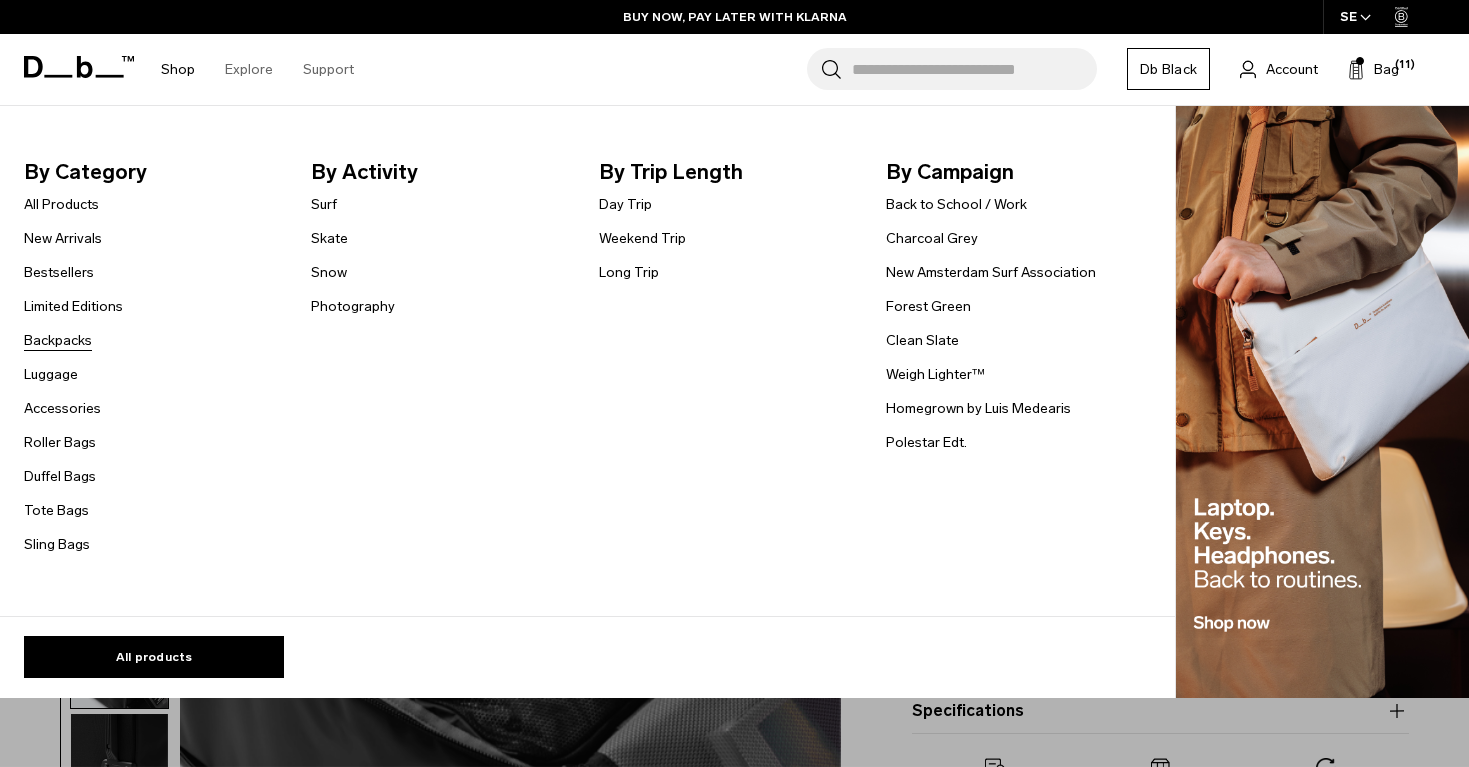 click on "Backpacks" at bounding box center [58, 340] 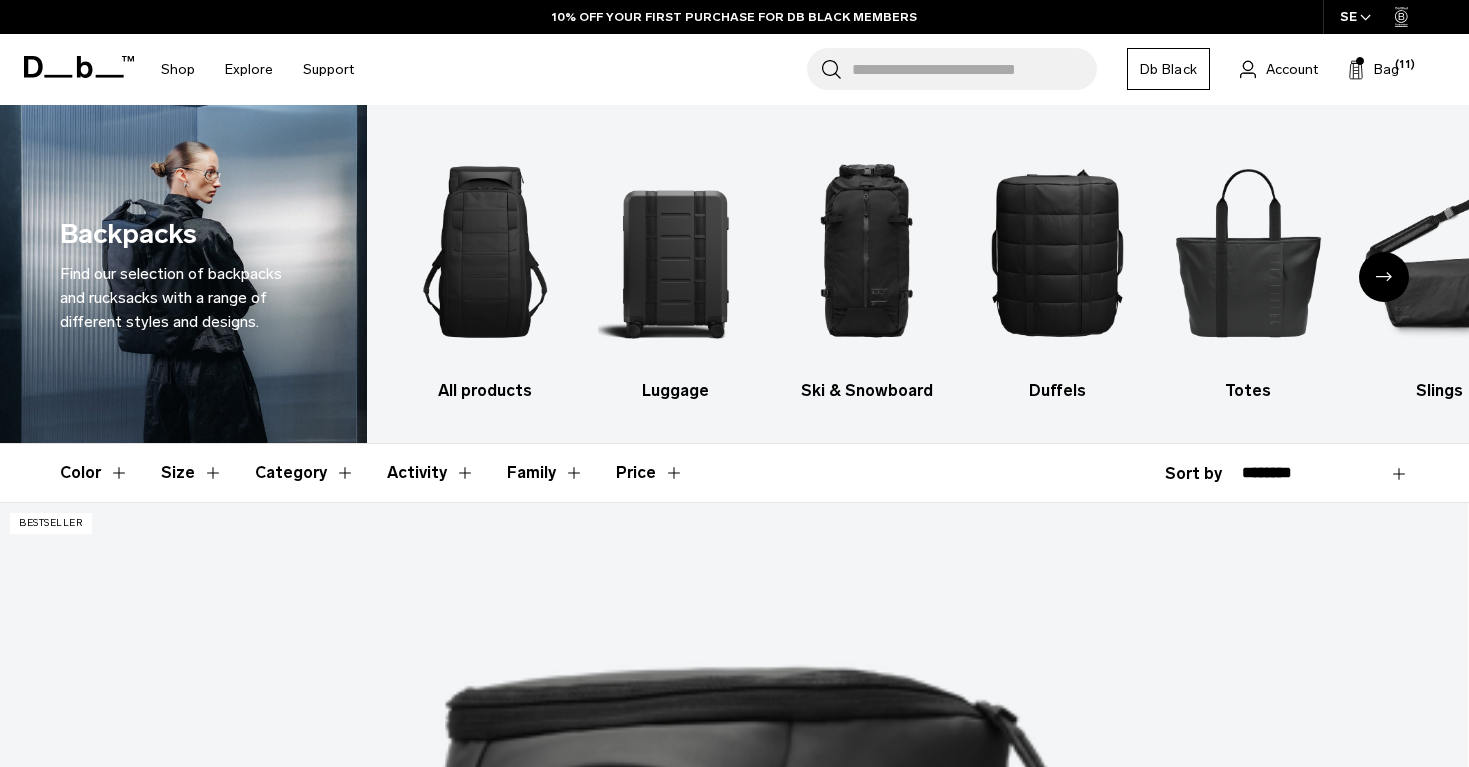 scroll, scrollTop: 0, scrollLeft: 0, axis: both 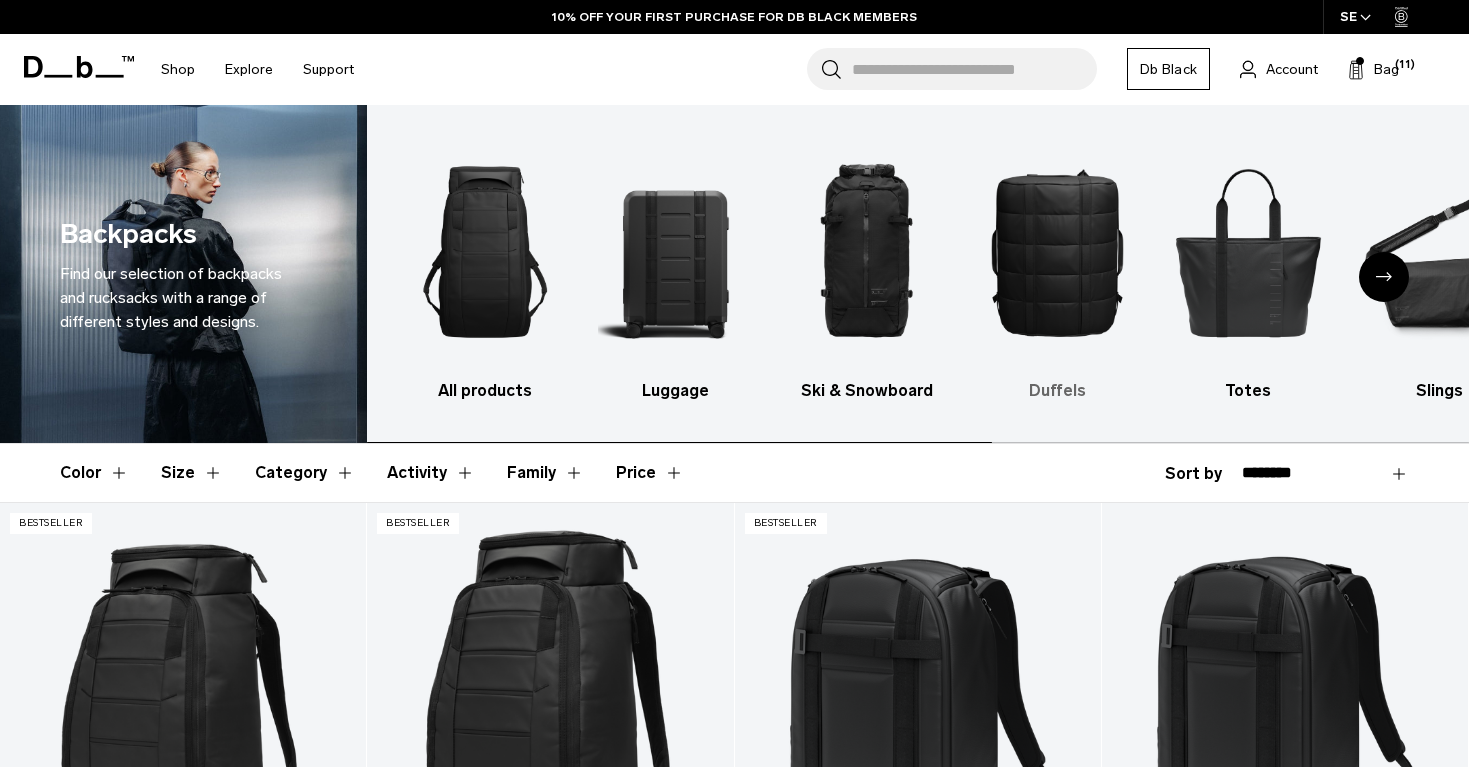 click at bounding box center [1058, 252] 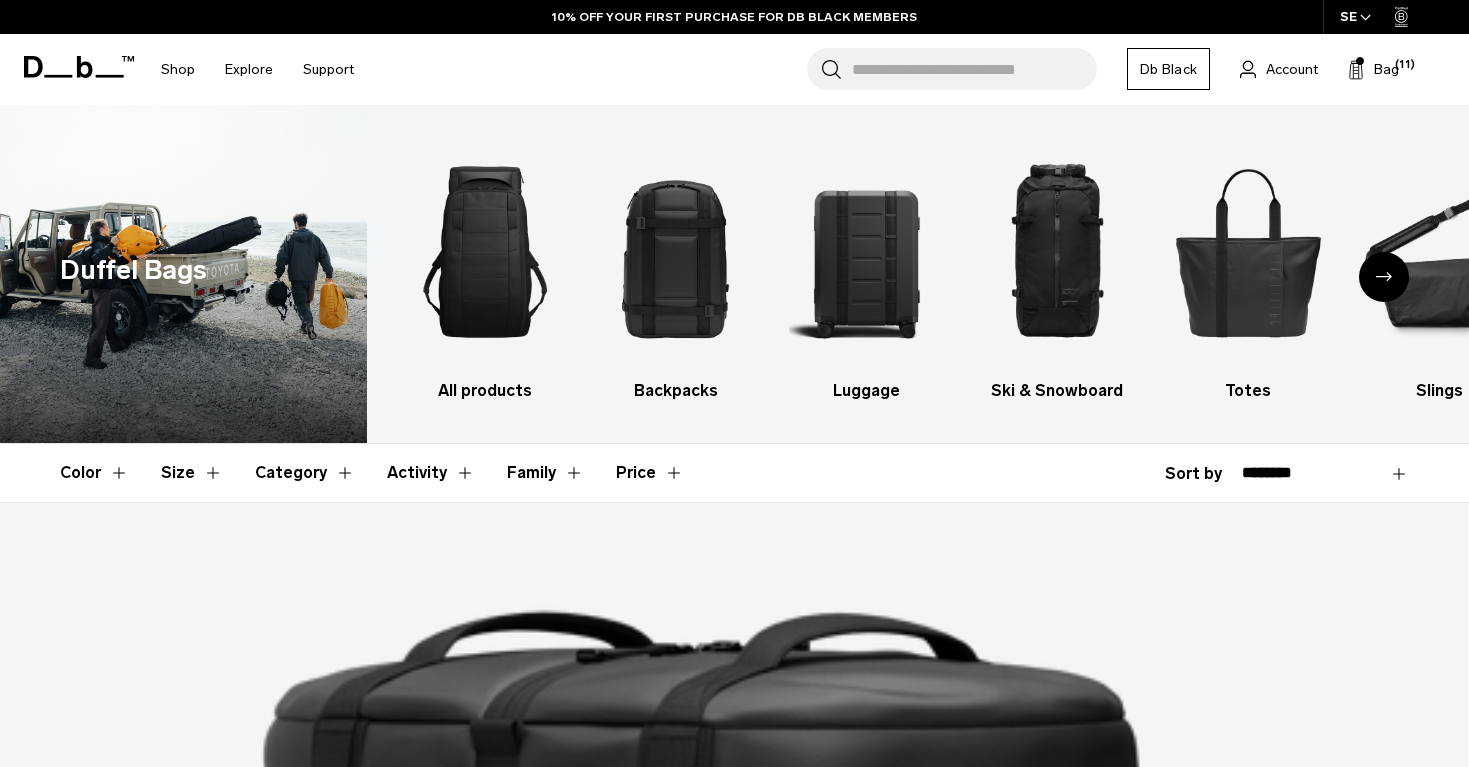 scroll, scrollTop: 0, scrollLeft: 0, axis: both 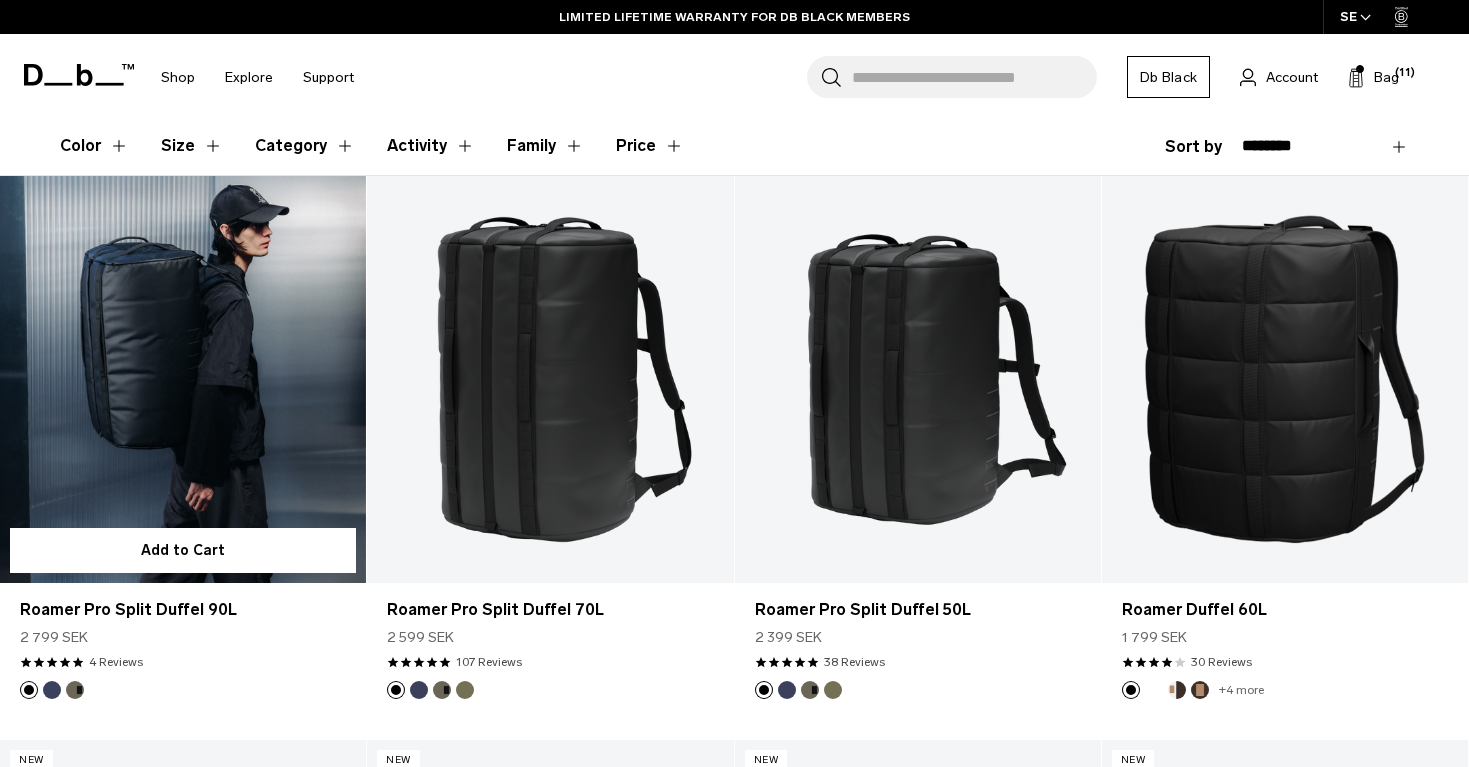 click at bounding box center [183, 379] 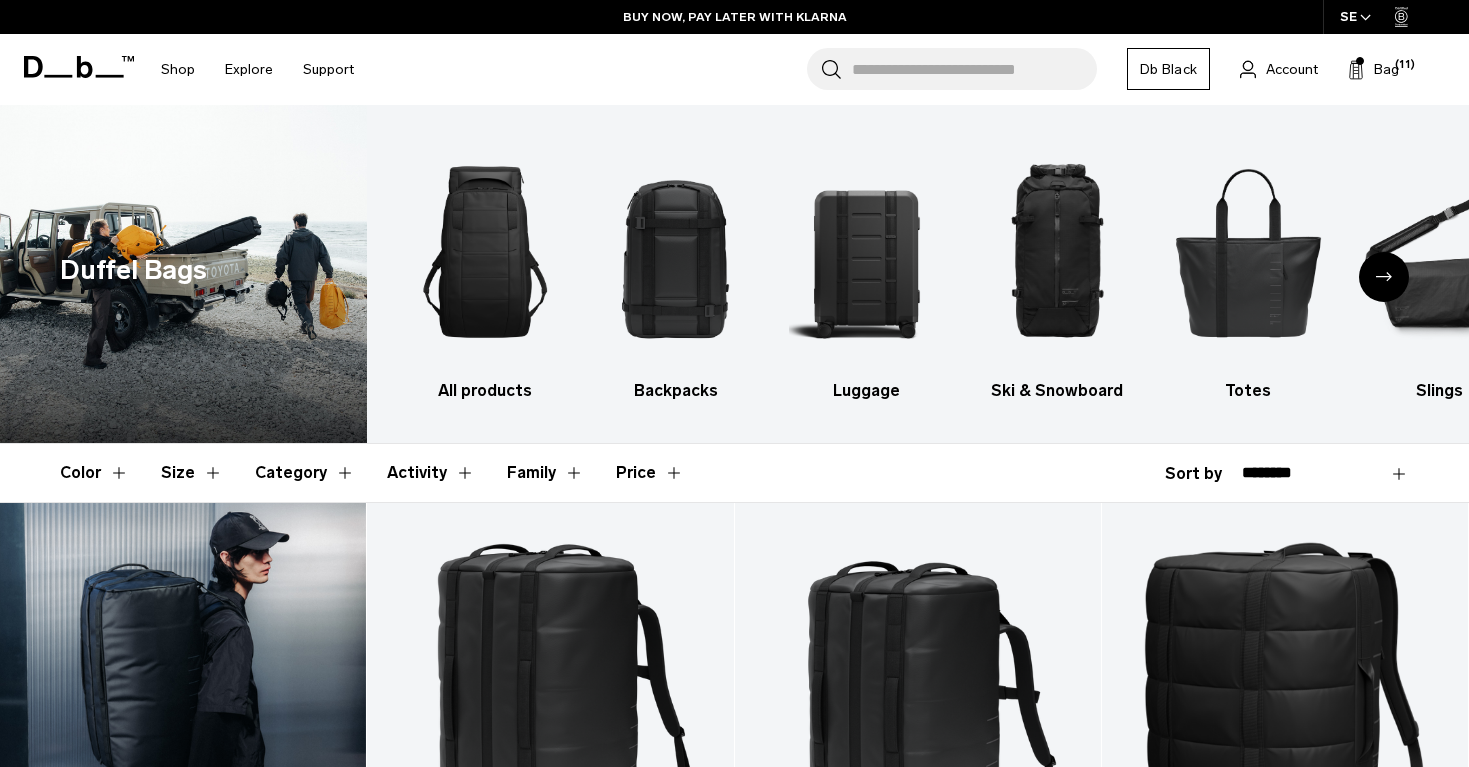 scroll, scrollTop: 0, scrollLeft: 0, axis: both 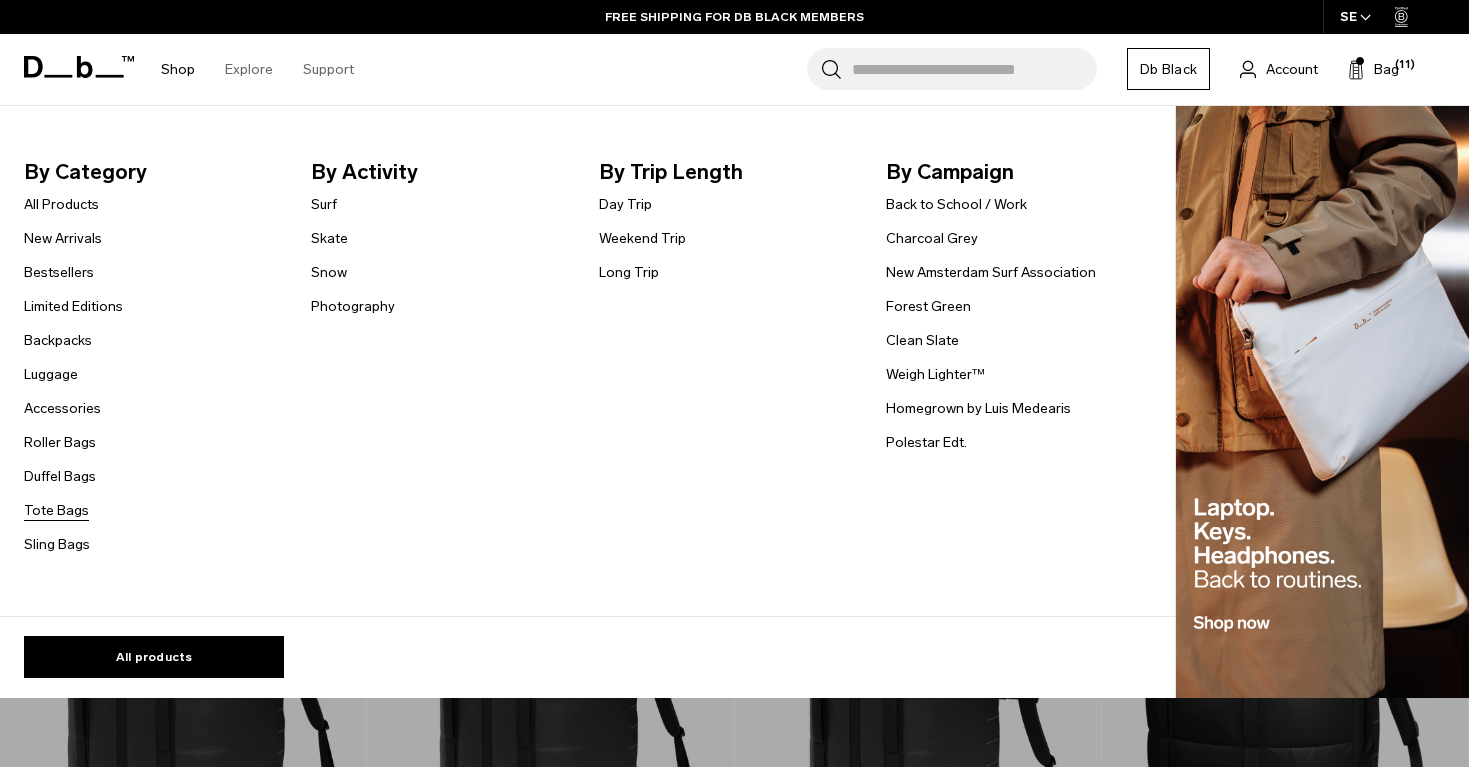 click on "Tote Bags" at bounding box center [56, 510] 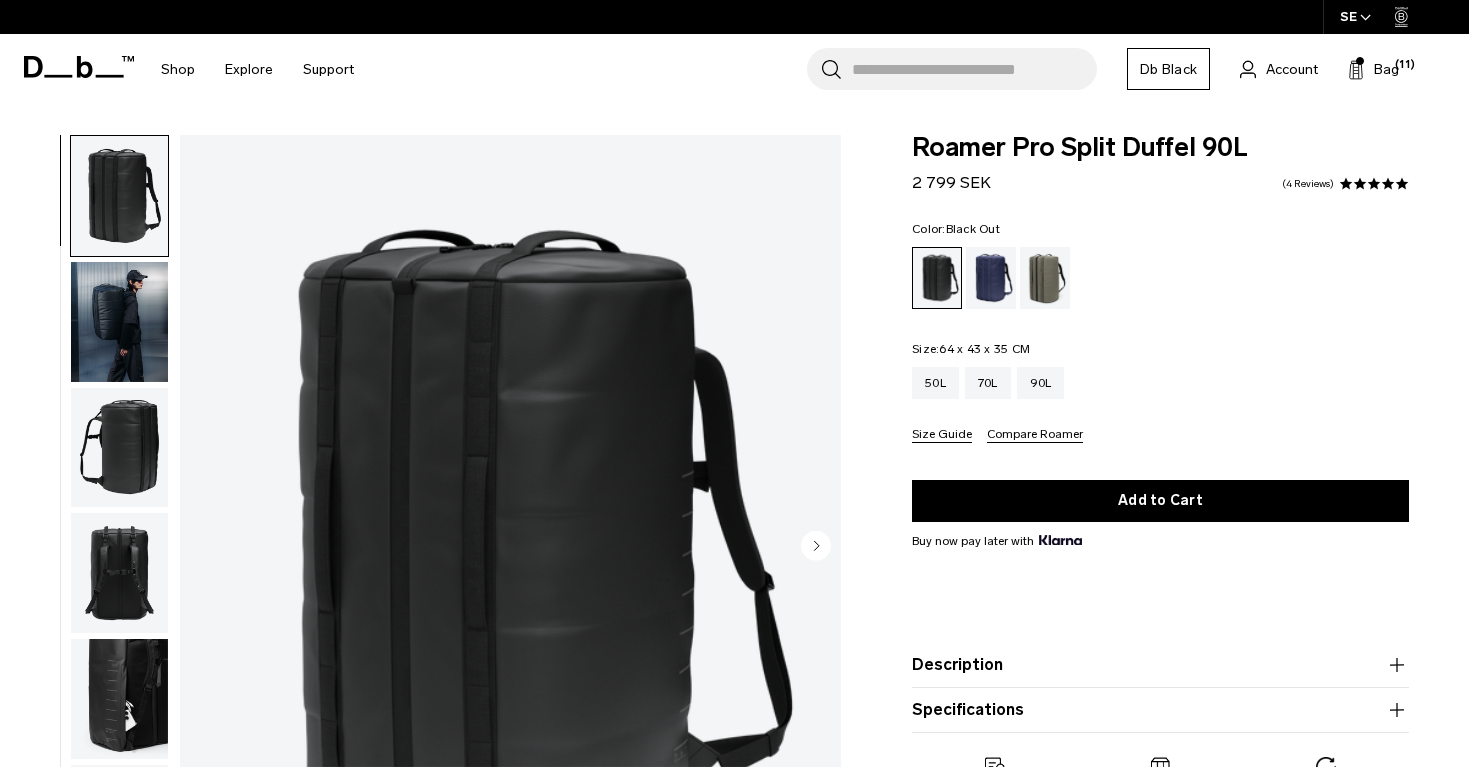 scroll, scrollTop: 0, scrollLeft: 0, axis: both 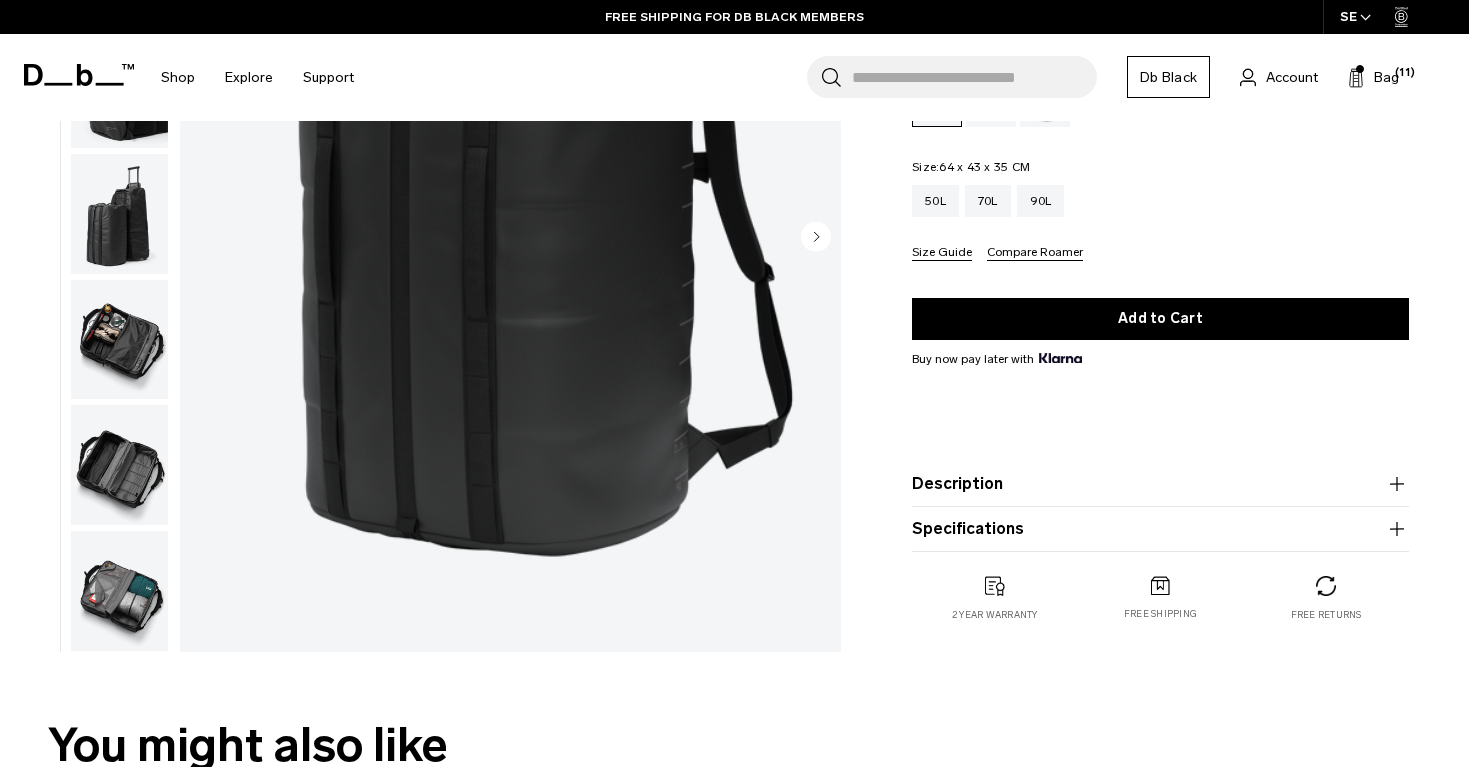 click at bounding box center [119, 591] 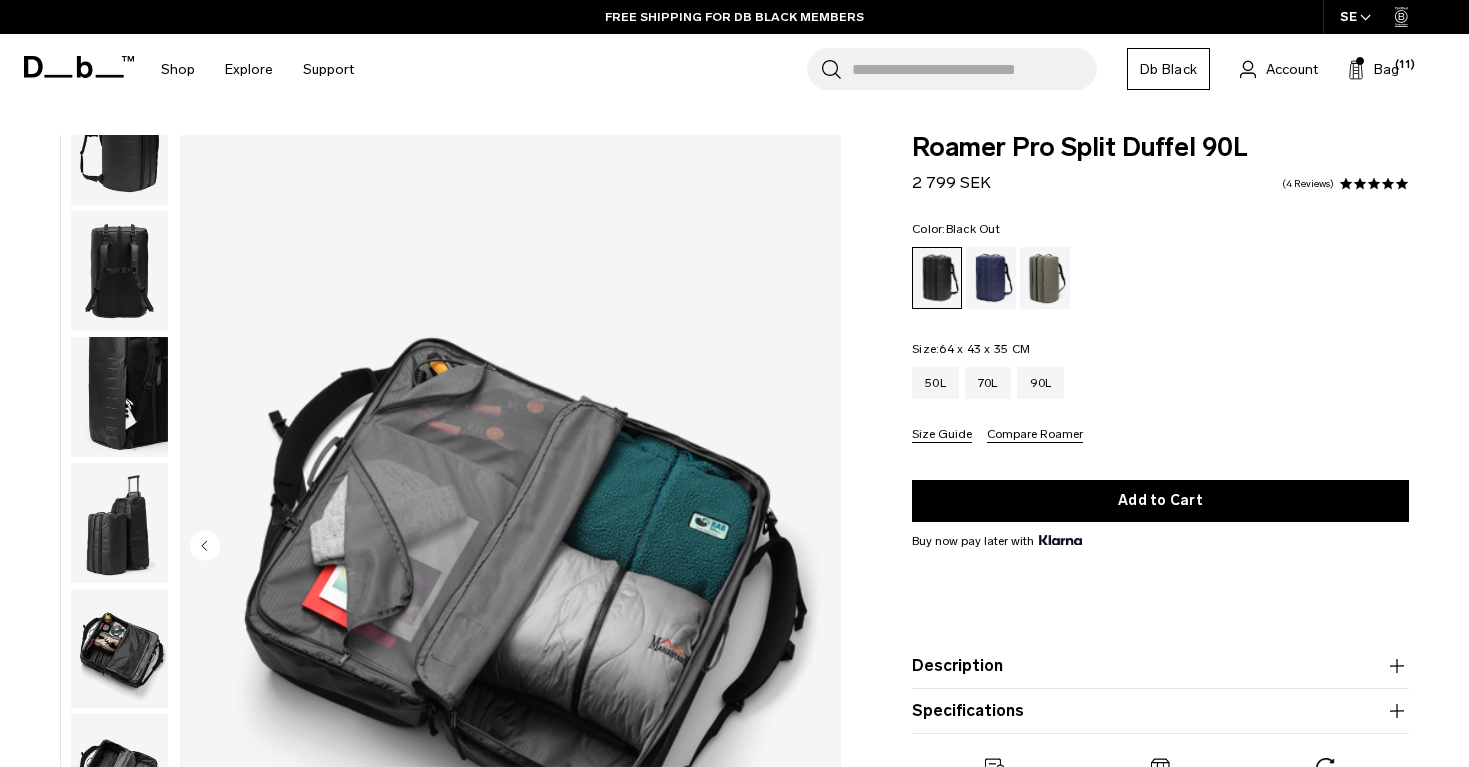 scroll, scrollTop: 0, scrollLeft: 0, axis: both 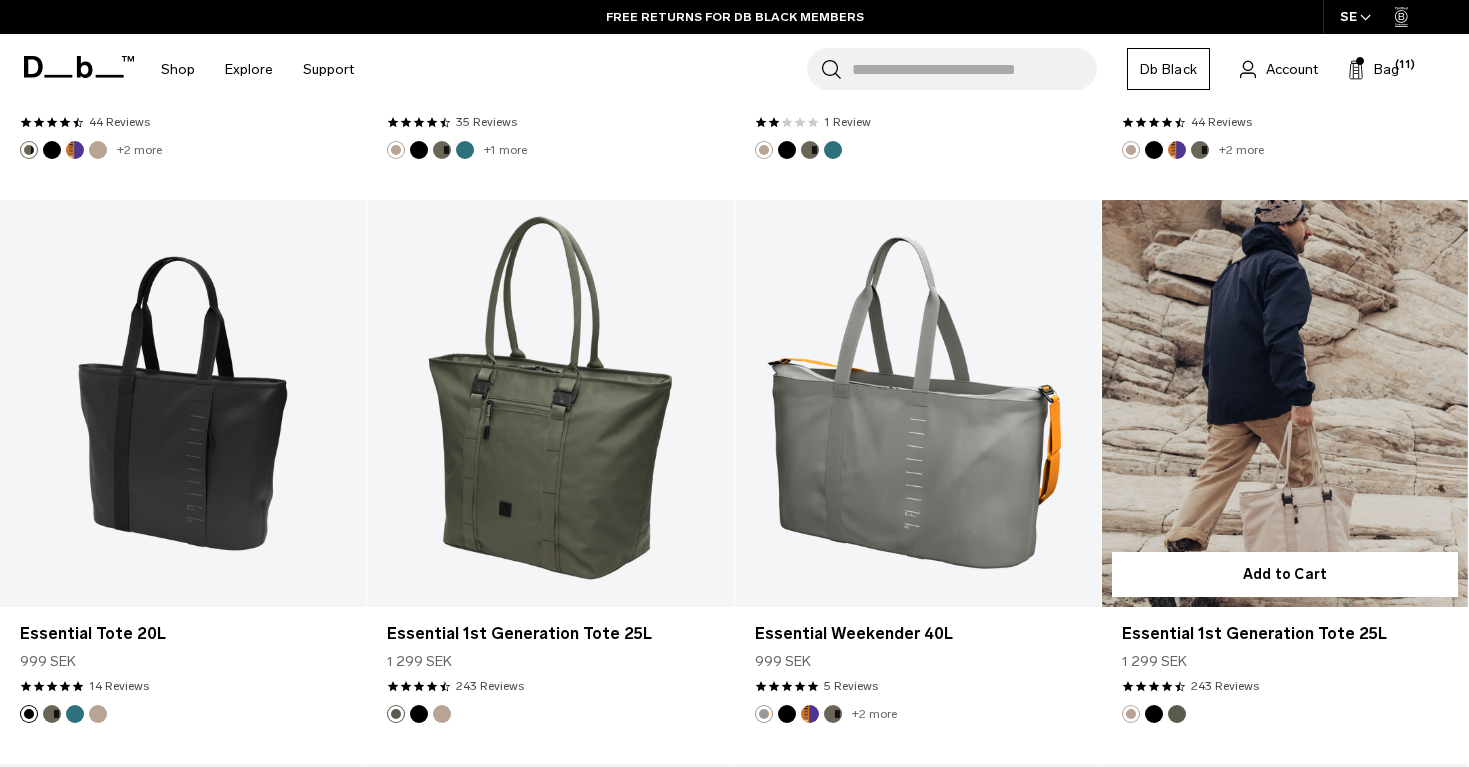 click at bounding box center [1285, 403] 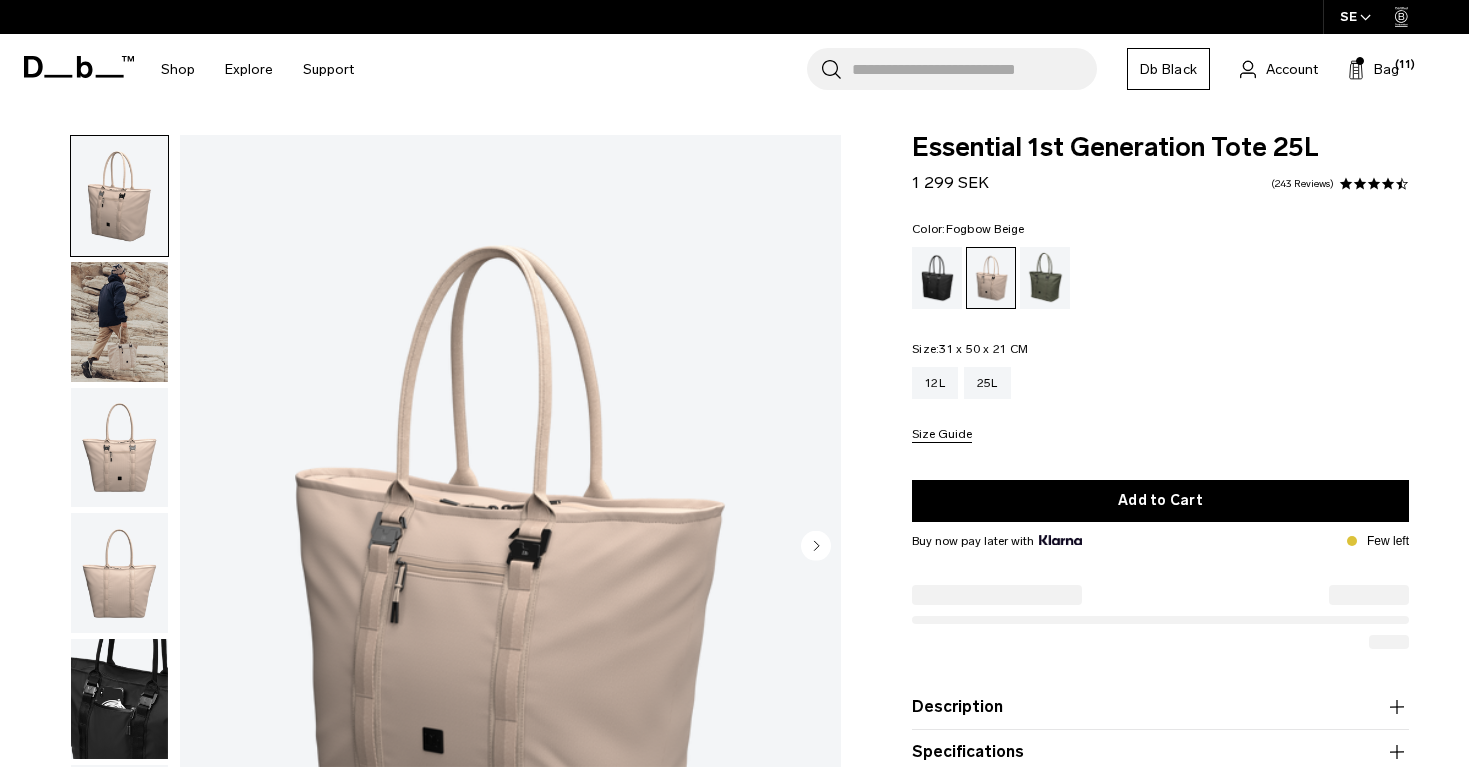 scroll, scrollTop: 0, scrollLeft: 0, axis: both 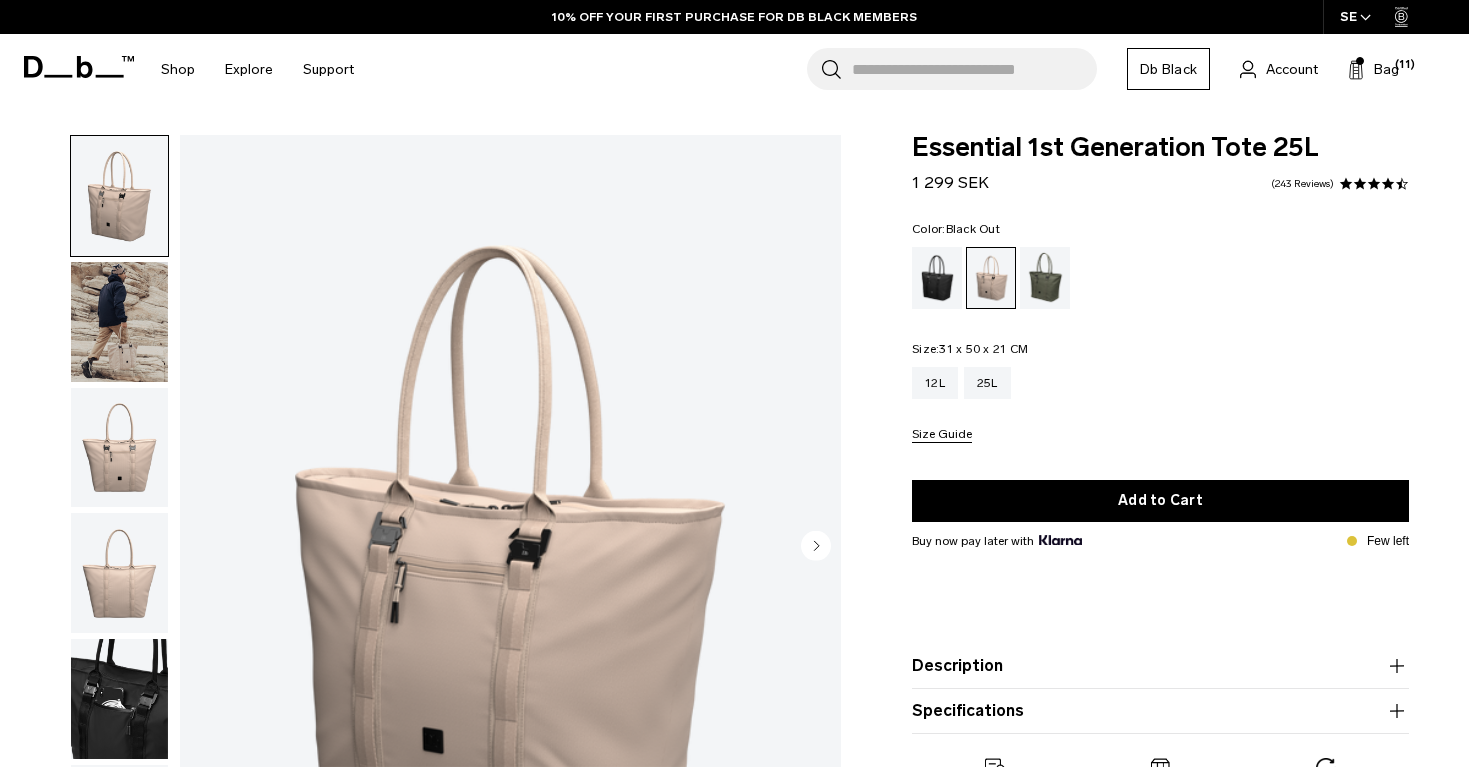 click at bounding box center [937, 278] 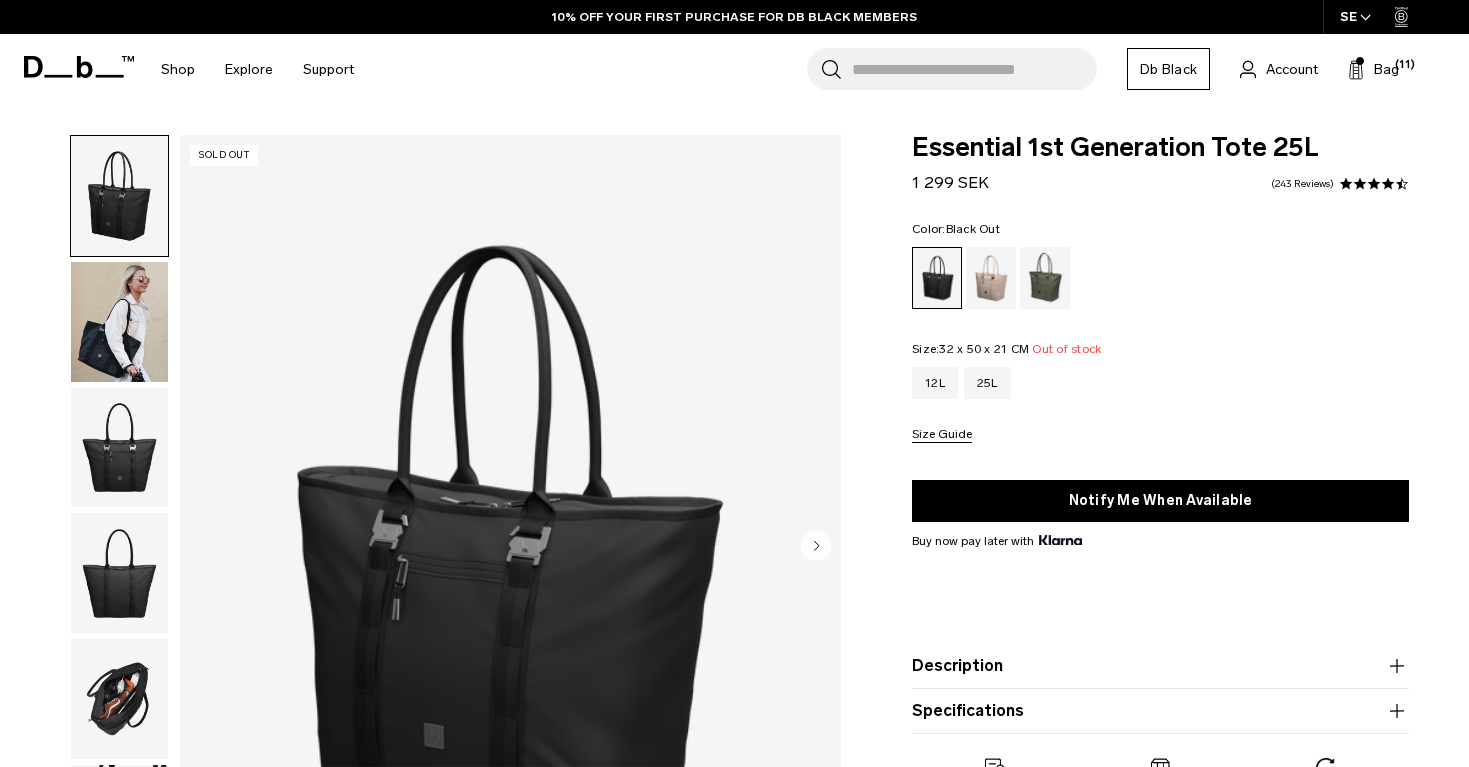 scroll, scrollTop: 39, scrollLeft: 0, axis: vertical 